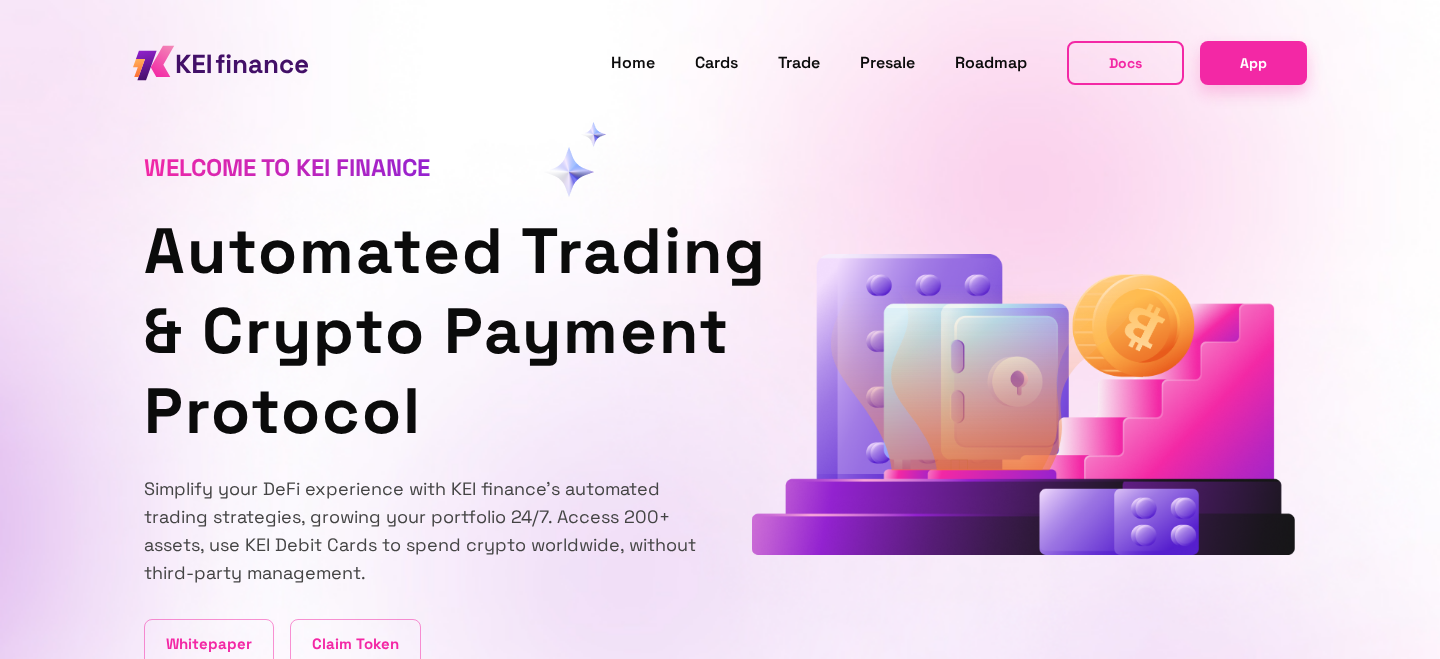 scroll, scrollTop: 48, scrollLeft: 0, axis: vertical 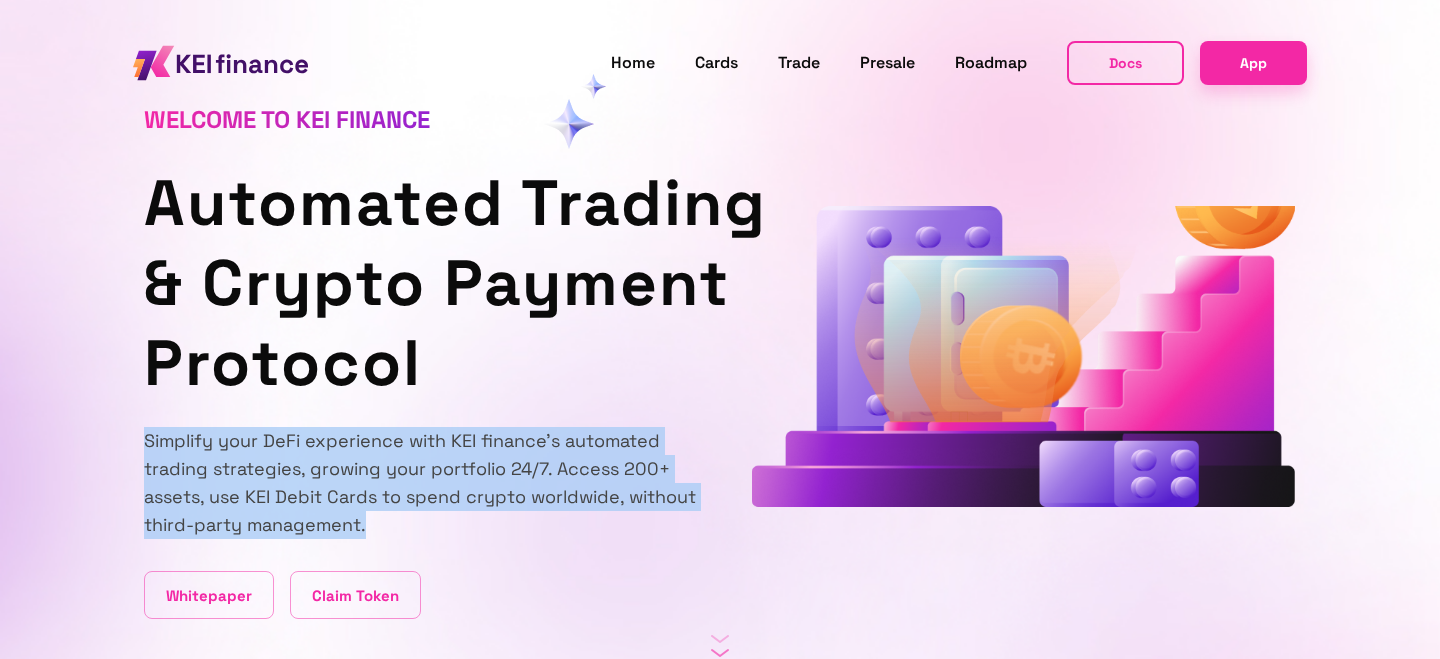 drag, startPoint x: 545, startPoint y: 533, endPoint x: 551, endPoint y: 414, distance: 119.15116 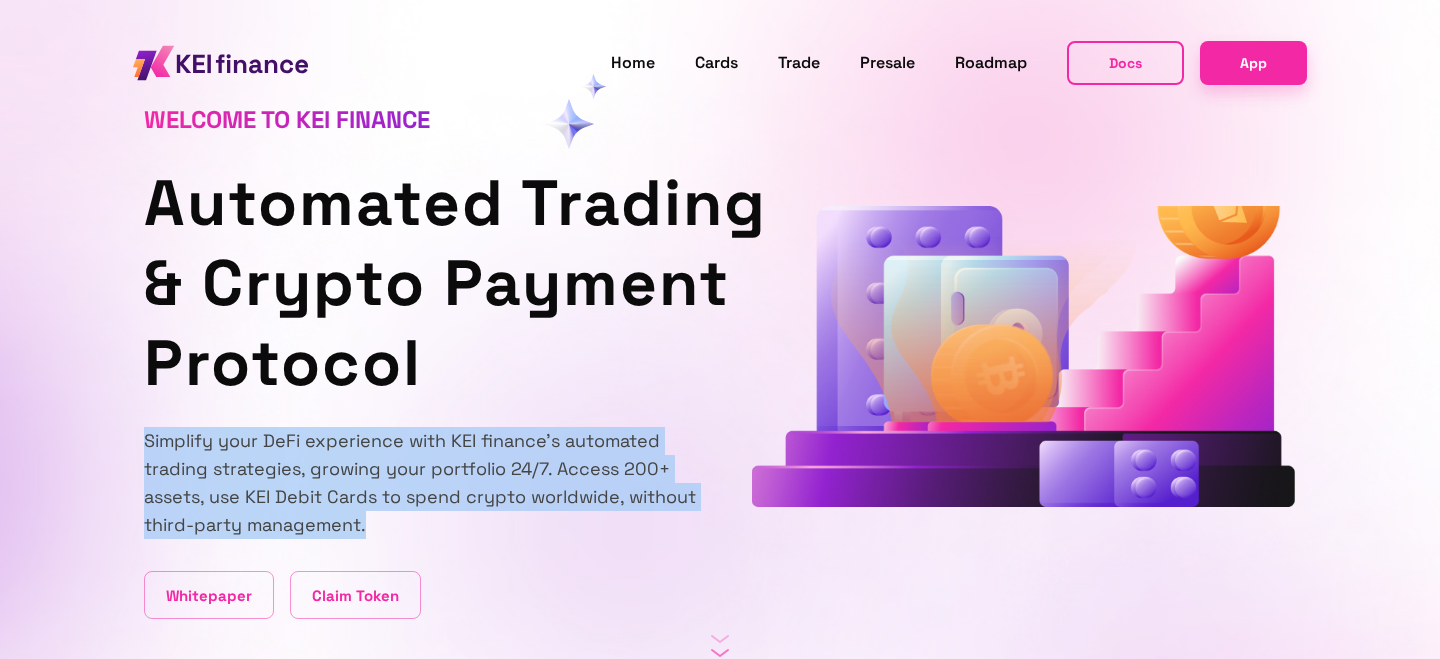 click on "Welcome to KEI finance Automated Trading & Crypto Payment Protocol Simplify your DeFi experience with KEI finance's automated trading strategies, growing your portfolio 24/7. Access 200+ assets, use KEI Debit Cards to spend crypto worldwide, without third-party management. Whitepaper Claim Token" at bounding box center [432, 310] 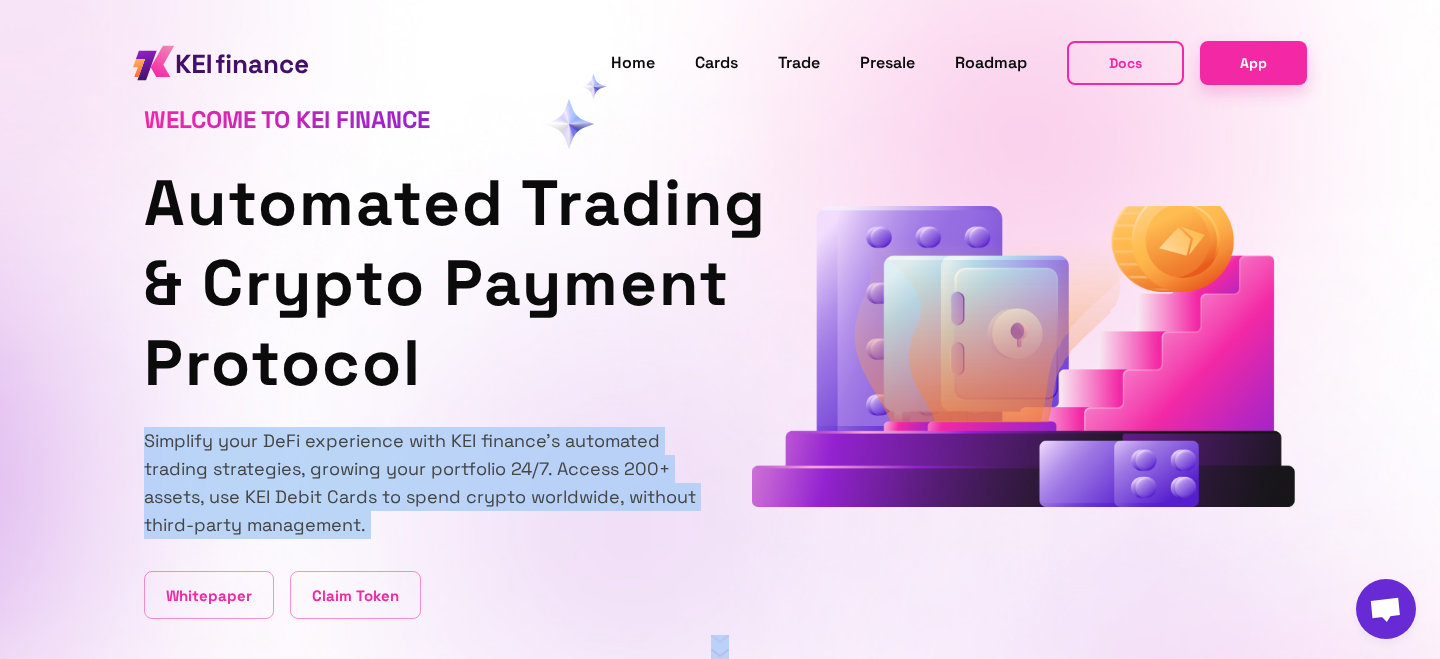drag, startPoint x: 551, startPoint y: 414, endPoint x: 548, endPoint y: 540, distance: 126.035706 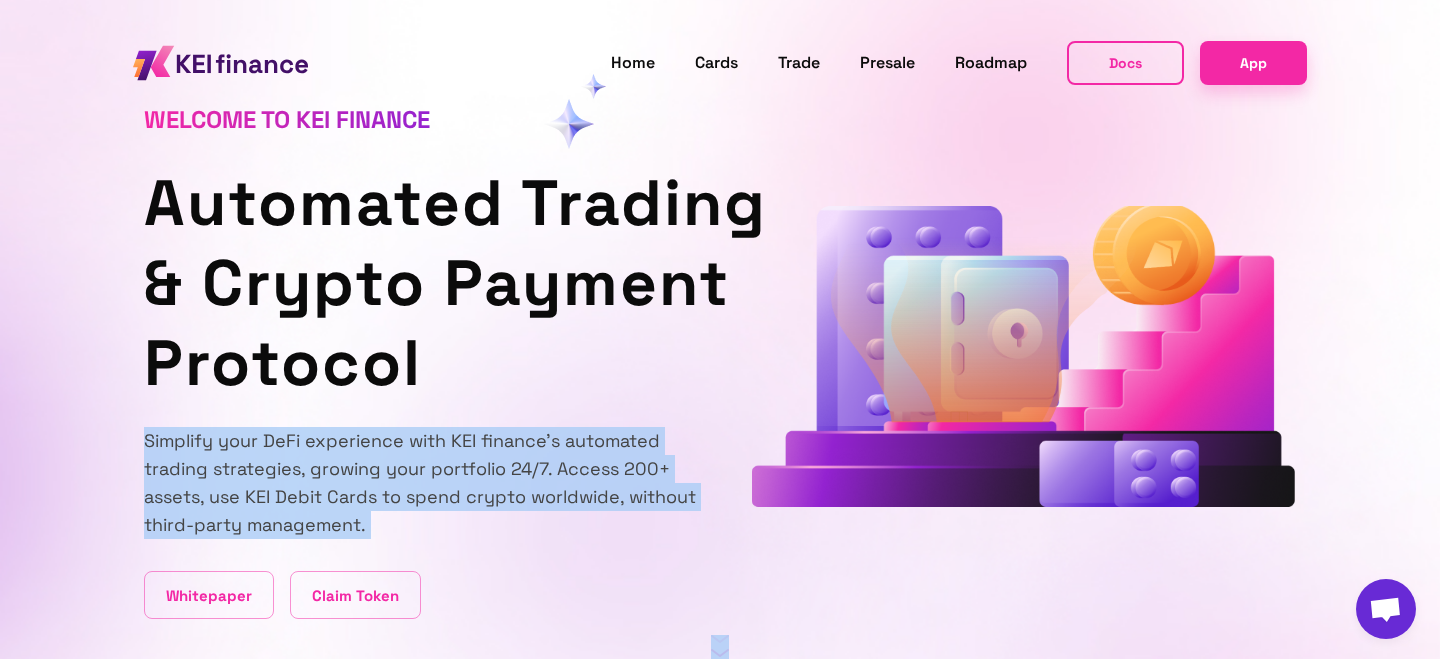 click on "Welcome to KEI finance Automated Trading & Crypto Payment Protocol Simplify your DeFi experience with KEI finance's automated trading strategies, growing your portfolio 24/7. Access 200+ assets, use KEI Debit Cards to spend crypto worldwide, without third-party management. Whitepaper Claim Token" at bounding box center (432, 310) 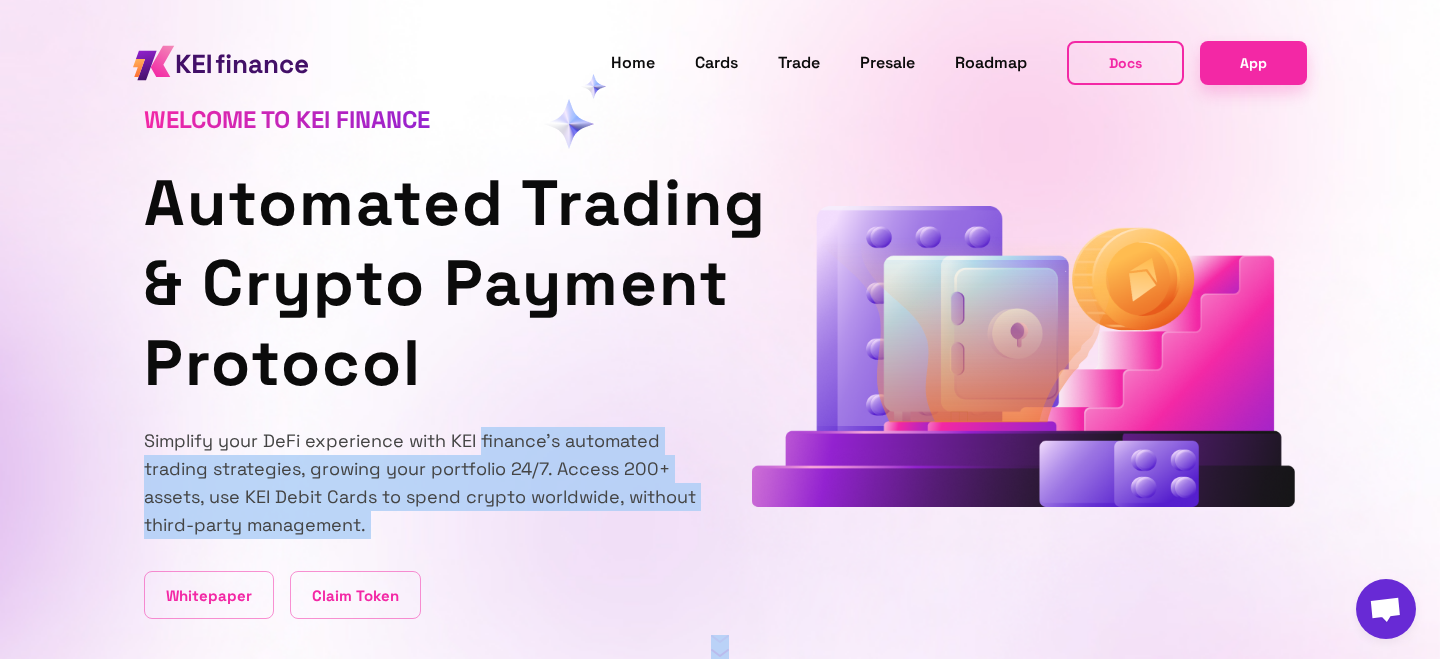 drag, startPoint x: 548, startPoint y: 540, endPoint x: 552, endPoint y: 444, distance: 96.0833 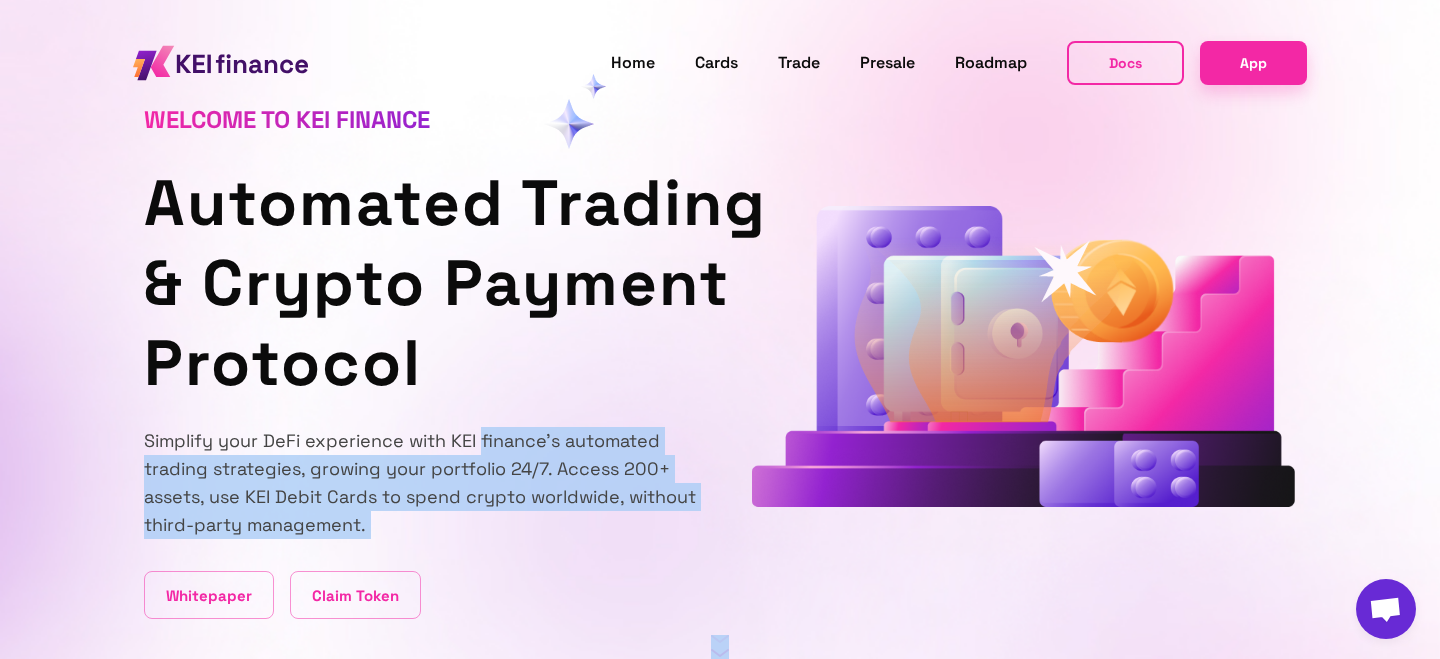 click on "Simplify your DeFi experience with KEI finance's automated trading strategies, growing your portfolio 24/7. Access 200+ assets, use KEI Debit Cards to spend crypto worldwide, without third-party management." at bounding box center (432, 483) 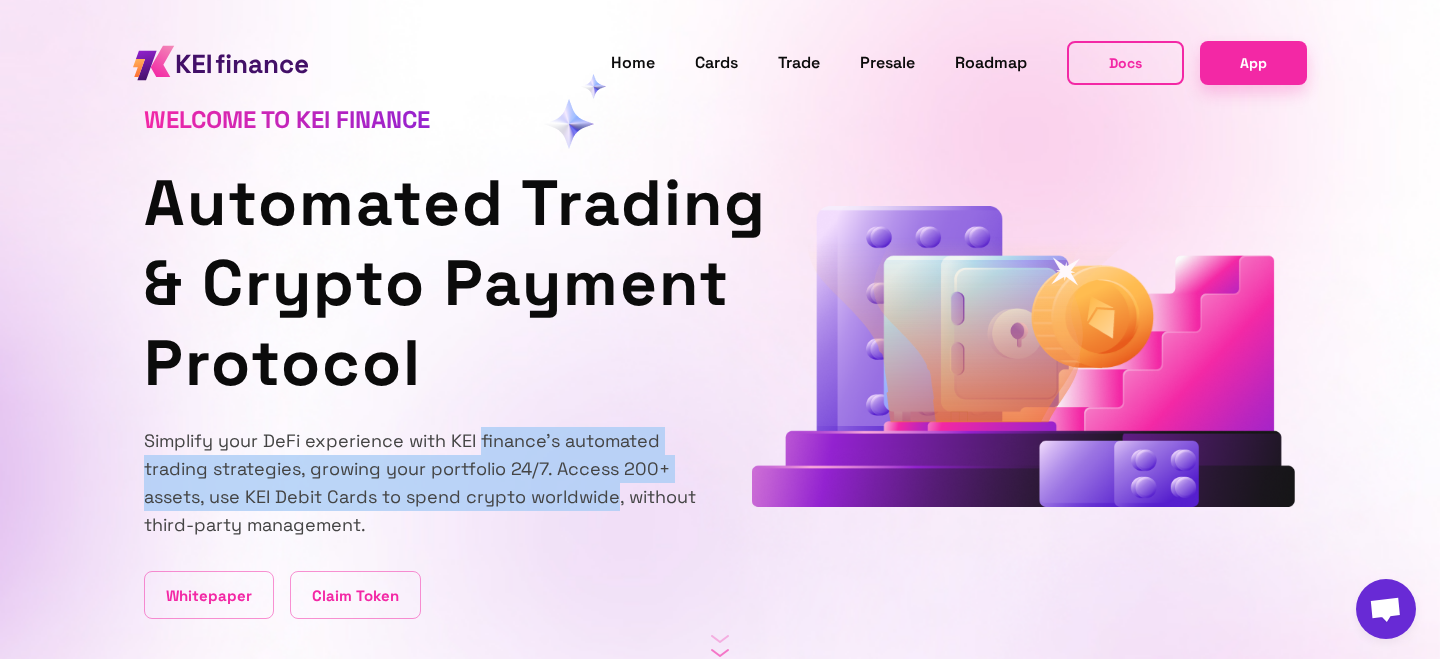 drag, startPoint x: 552, startPoint y: 444, endPoint x: 551, endPoint y: 525, distance: 81.00617 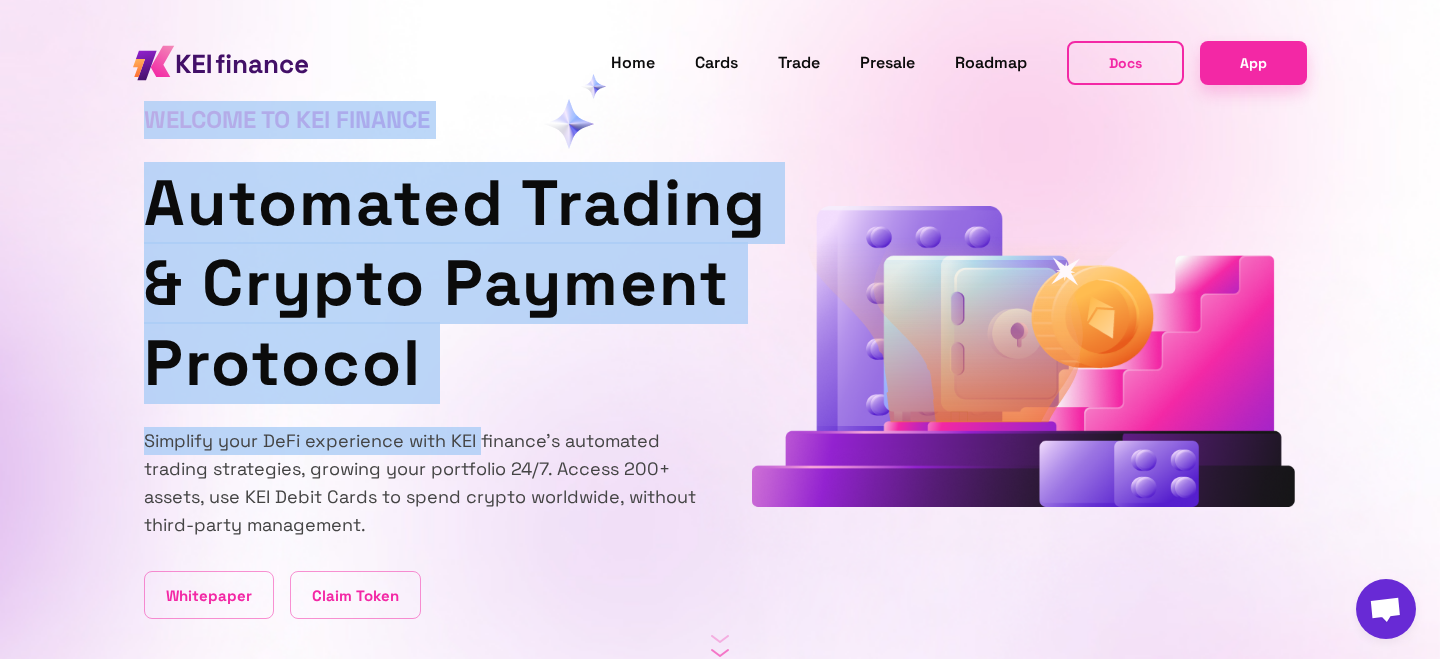 click on "Simplify your DeFi experience with KEI finance's automated trading strategies, growing your portfolio 24/7. Access 200+ assets, use KEI Debit Cards to spend crypto worldwide, without third-party management." at bounding box center (432, 483) 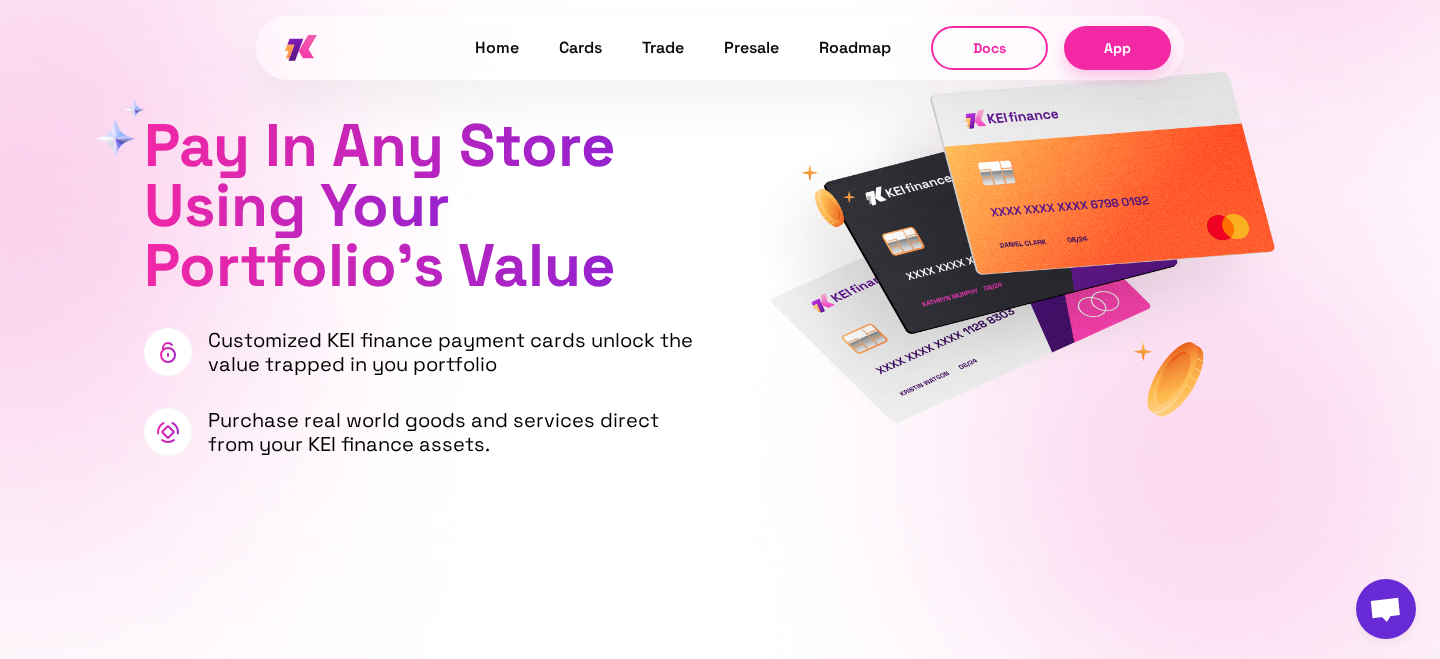 scroll, scrollTop: 1160, scrollLeft: 0, axis: vertical 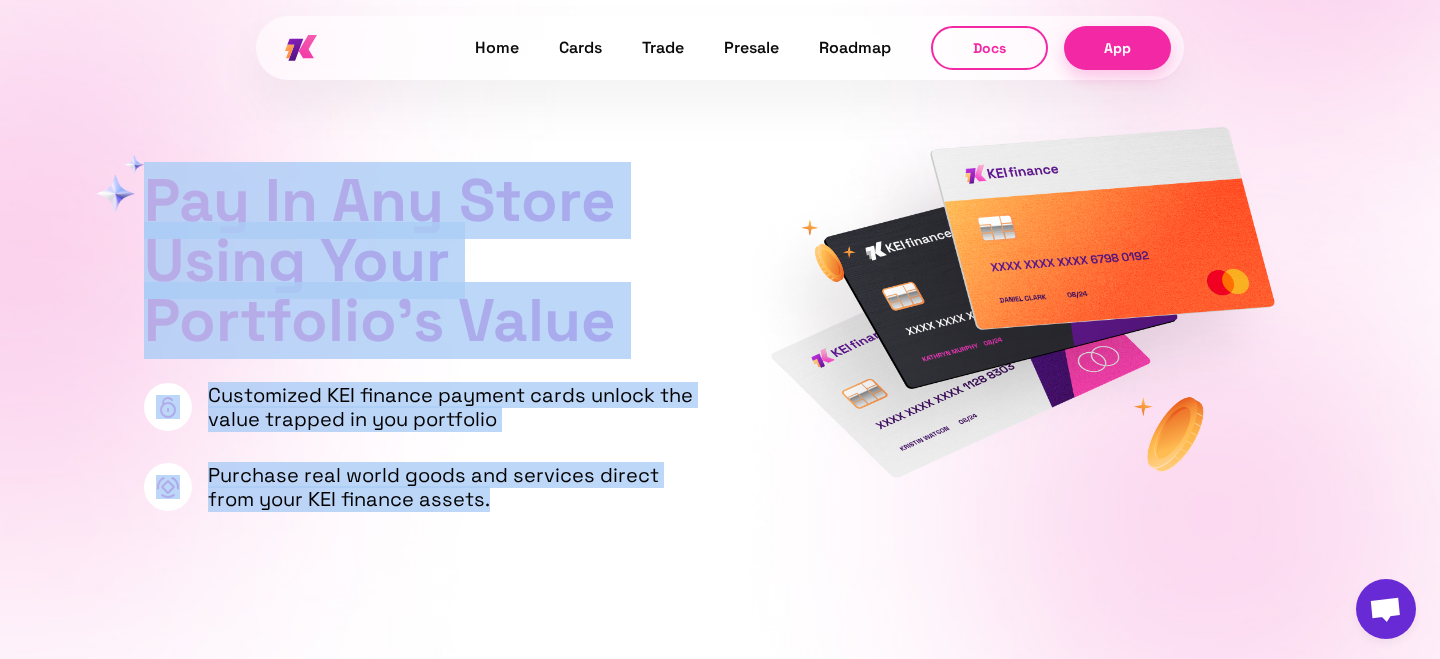 drag, startPoint x: 553, startPoint y: 525, endPoint x: 526, endPoint y: 125, distance: 400.91022 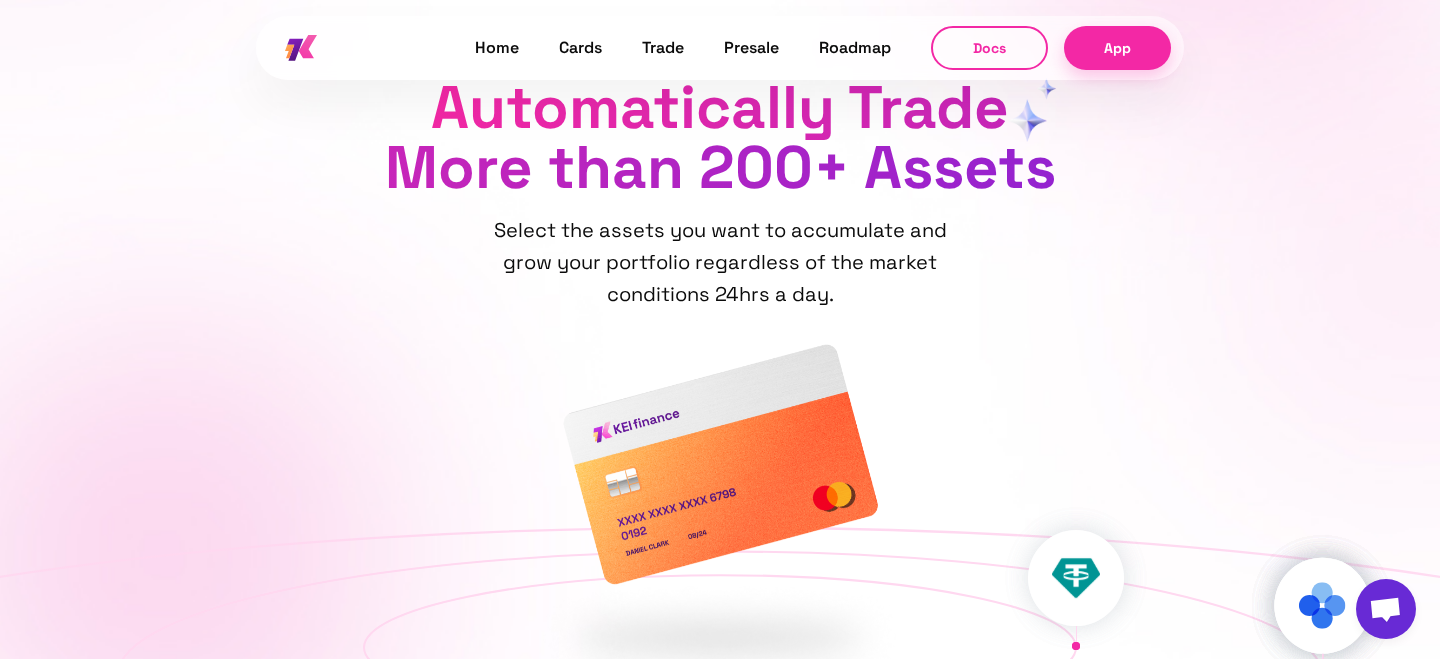 scroll, scrollTop: 1766, scrollLeft: 0, axis: vertical 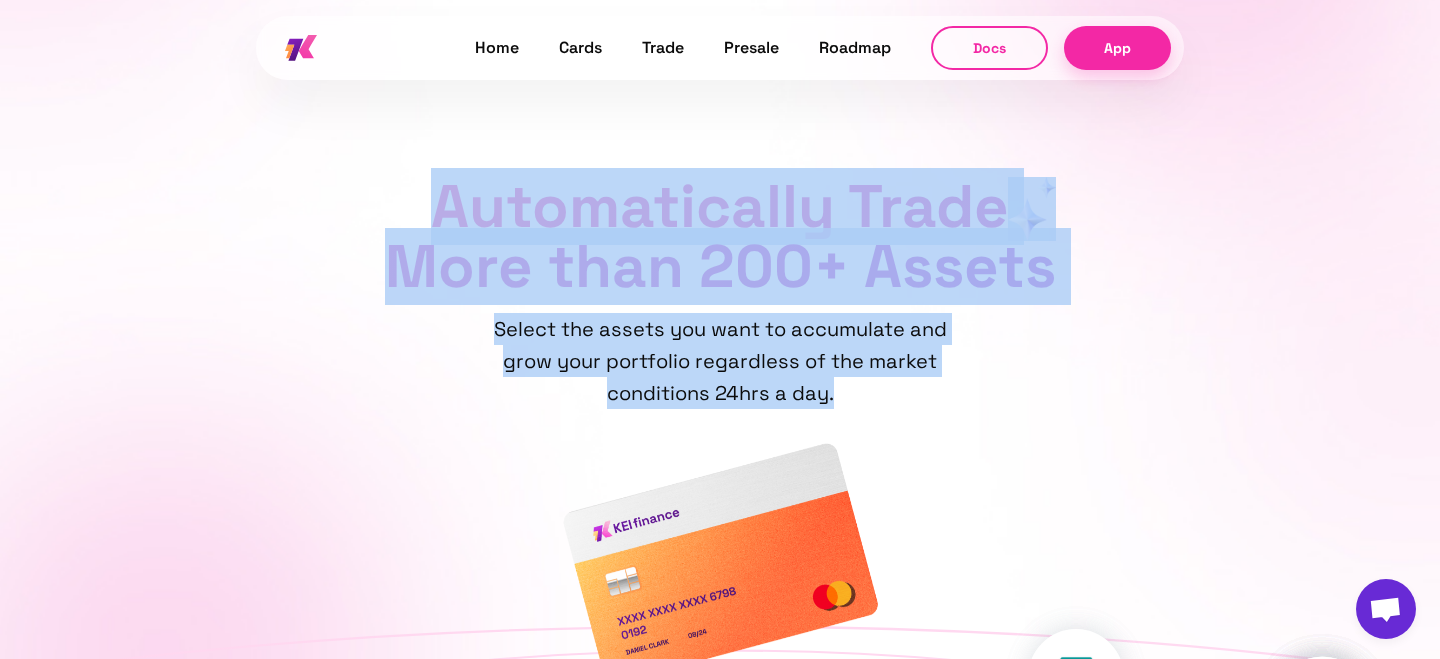 drag, startPoint x: 862, startPoint y: 399, endPoint x: 822, endPoint y: 93, distance: 308.6033 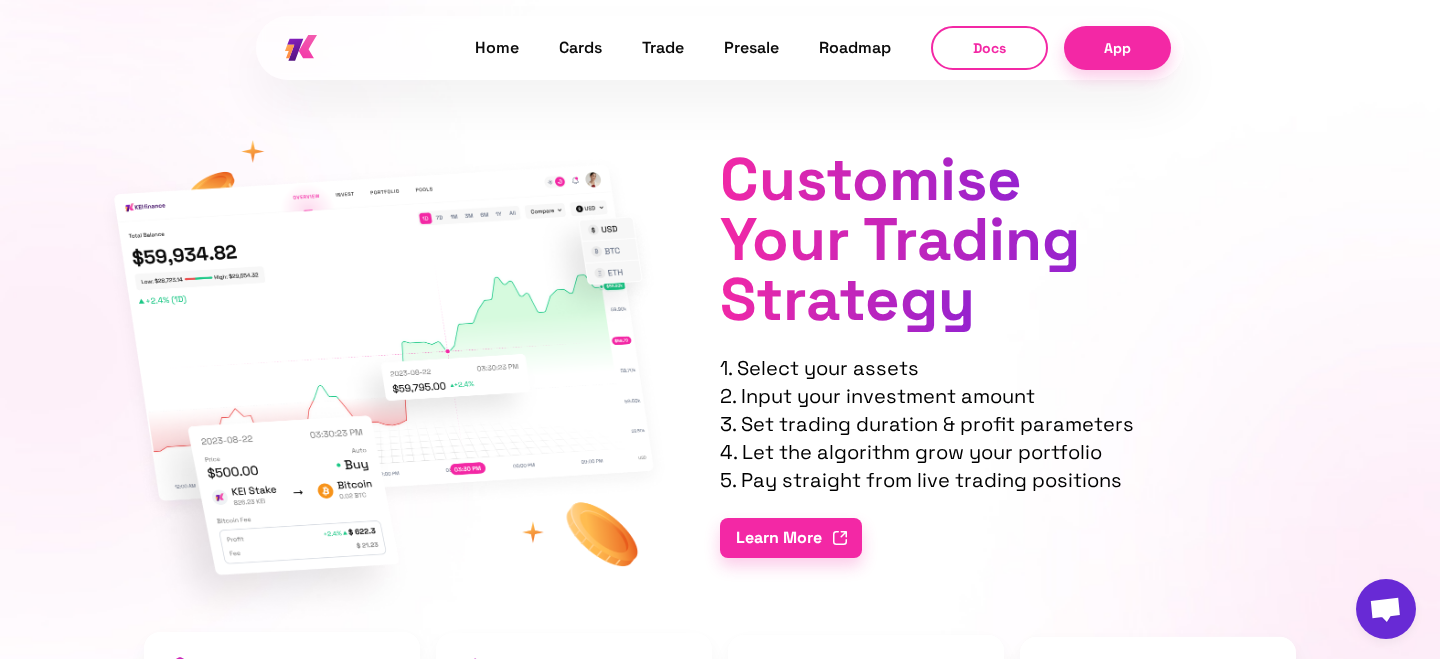 scroll, scrollTop: 2744, scrollLeft: 0, axis: vertical 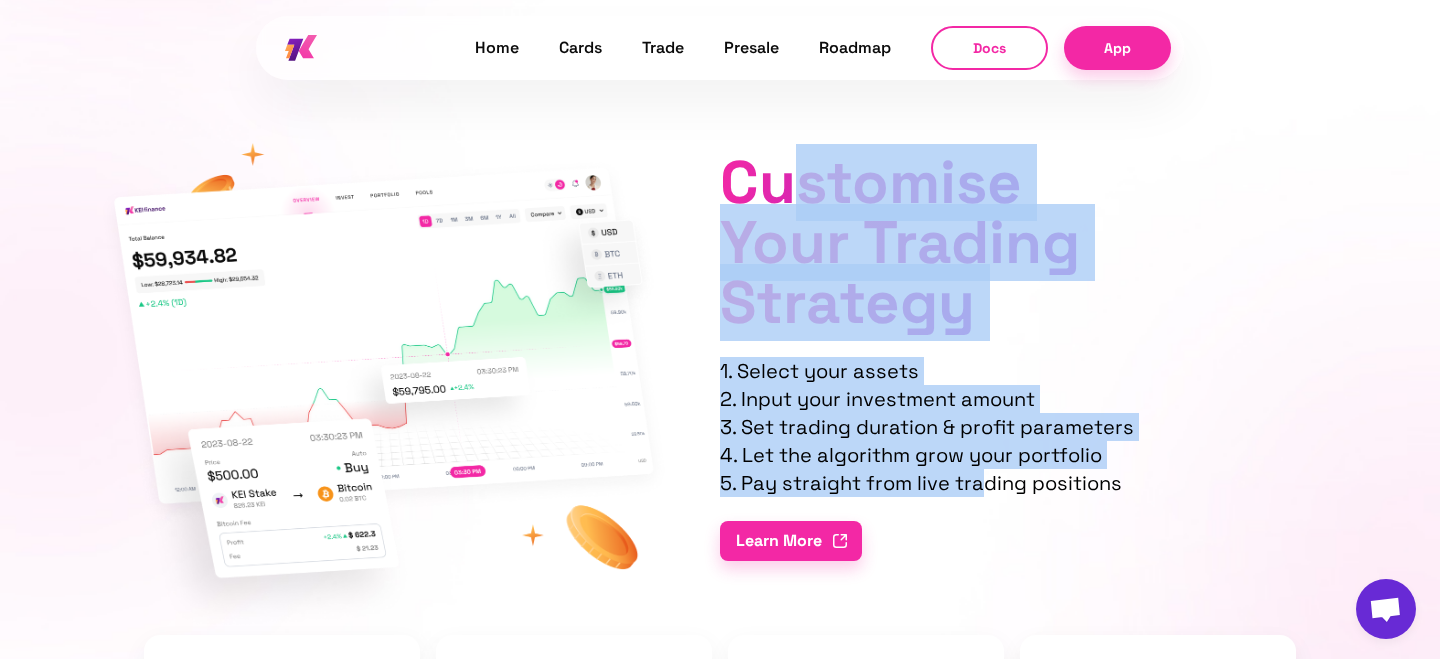 drag, startPoint x: 795, startPoint y: 170, endPoint x: 984, endPoint y: 479, distance: 362.21817 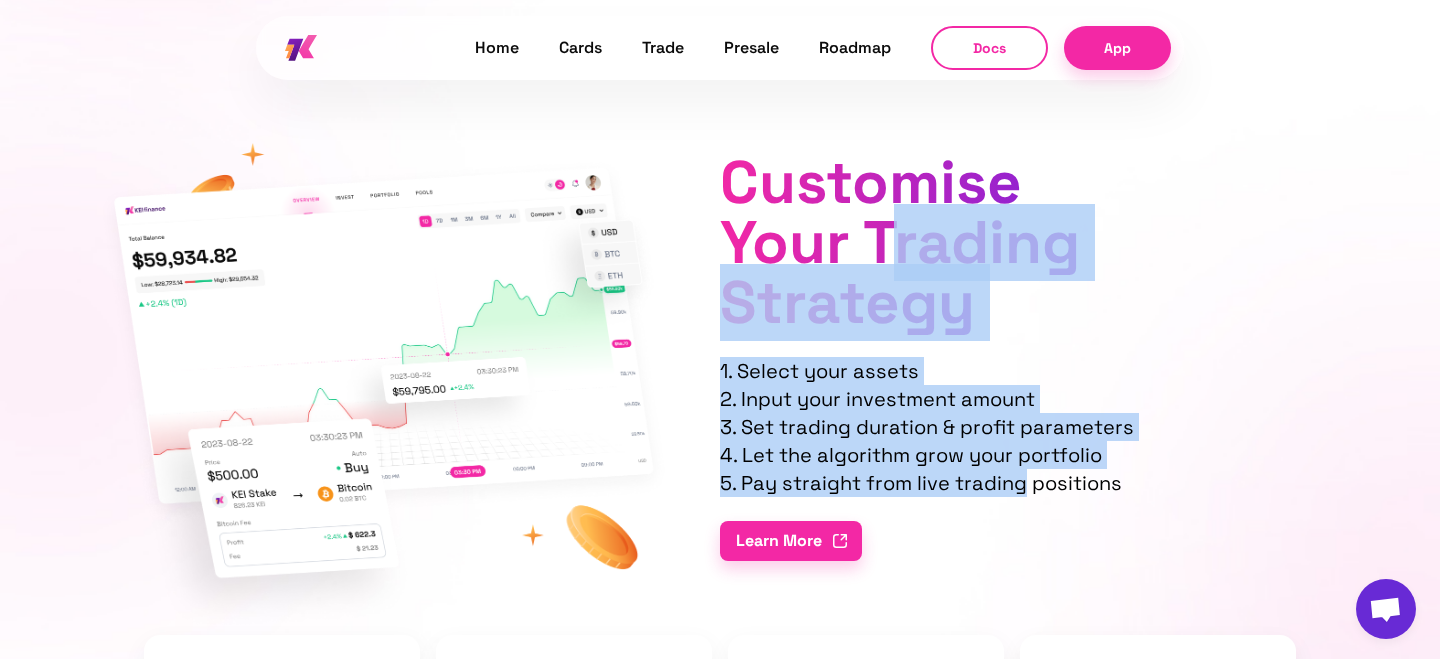 drag, startPoint x: 984, startPoint y: 479, endPoint x: 991, endPoint y: 197, distance: 282.08685 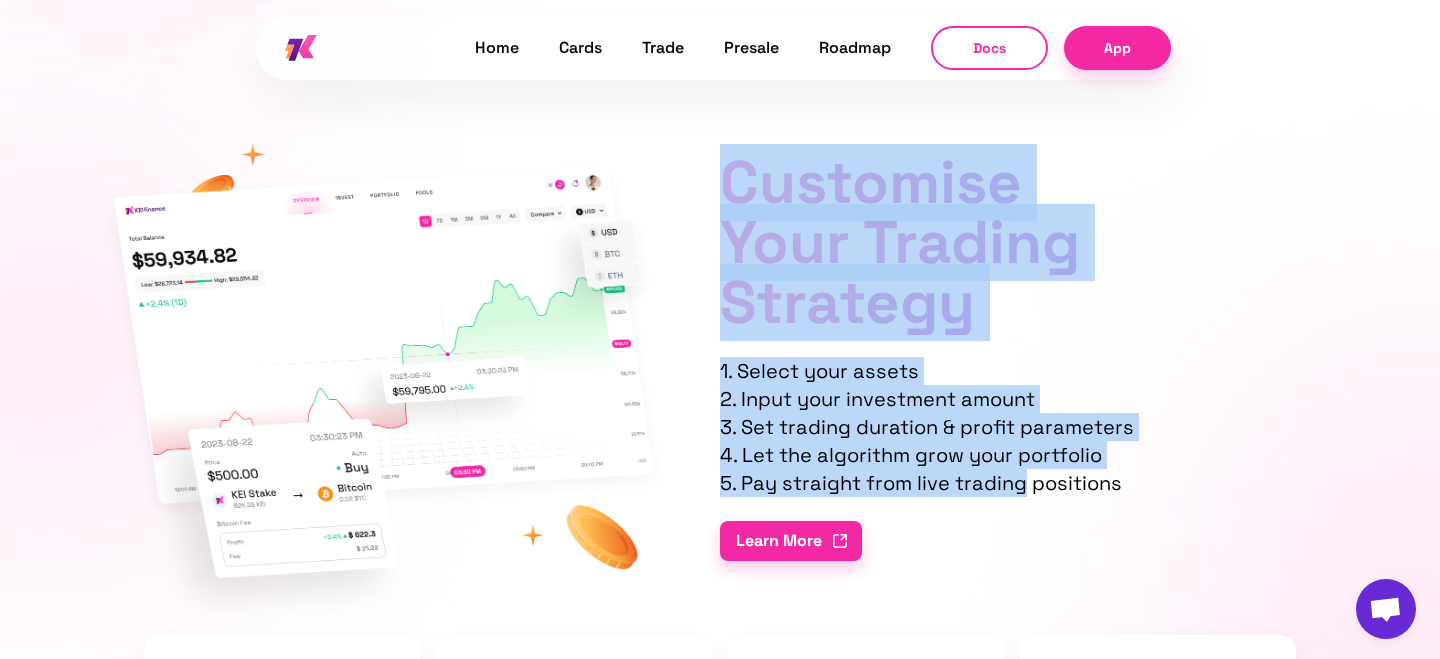 click on "Customise" at bounding box center (871, 182) 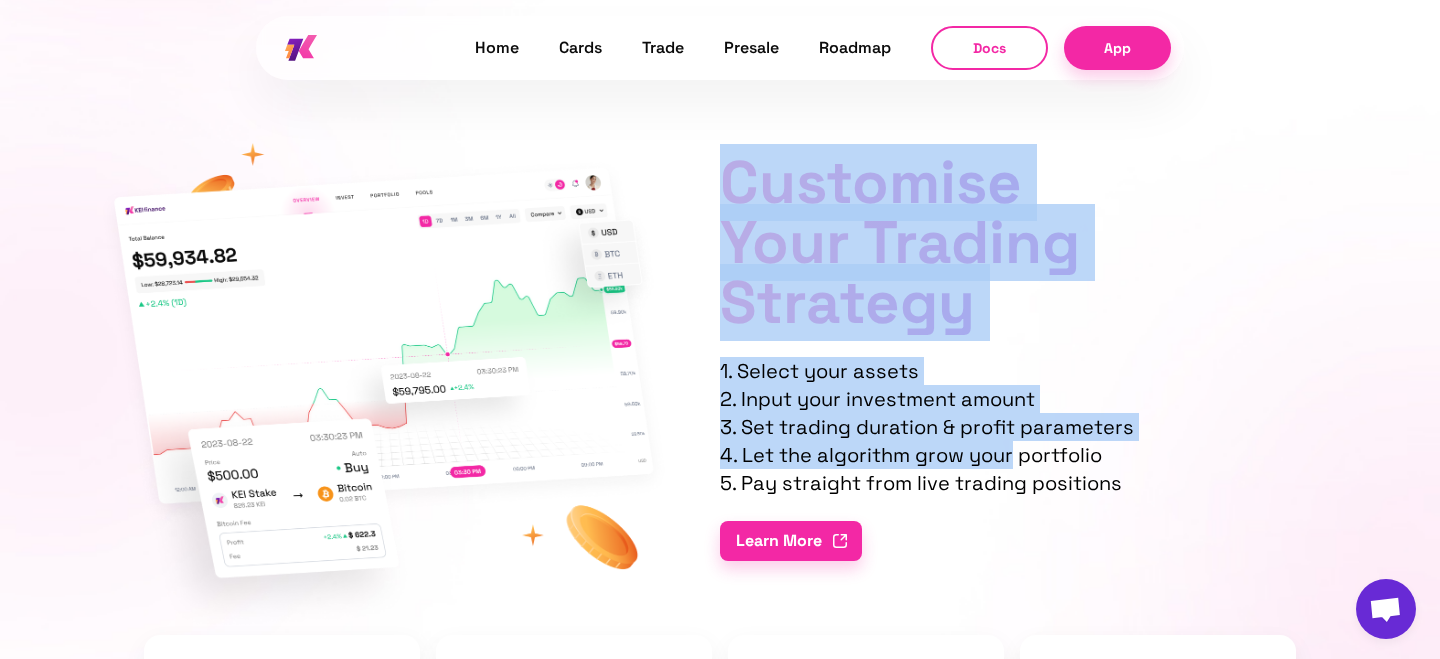 drag, startPoint x: 991, startPoint y: 197, endPoint x: 1016, endPoint y: 497, distance: 301.03986 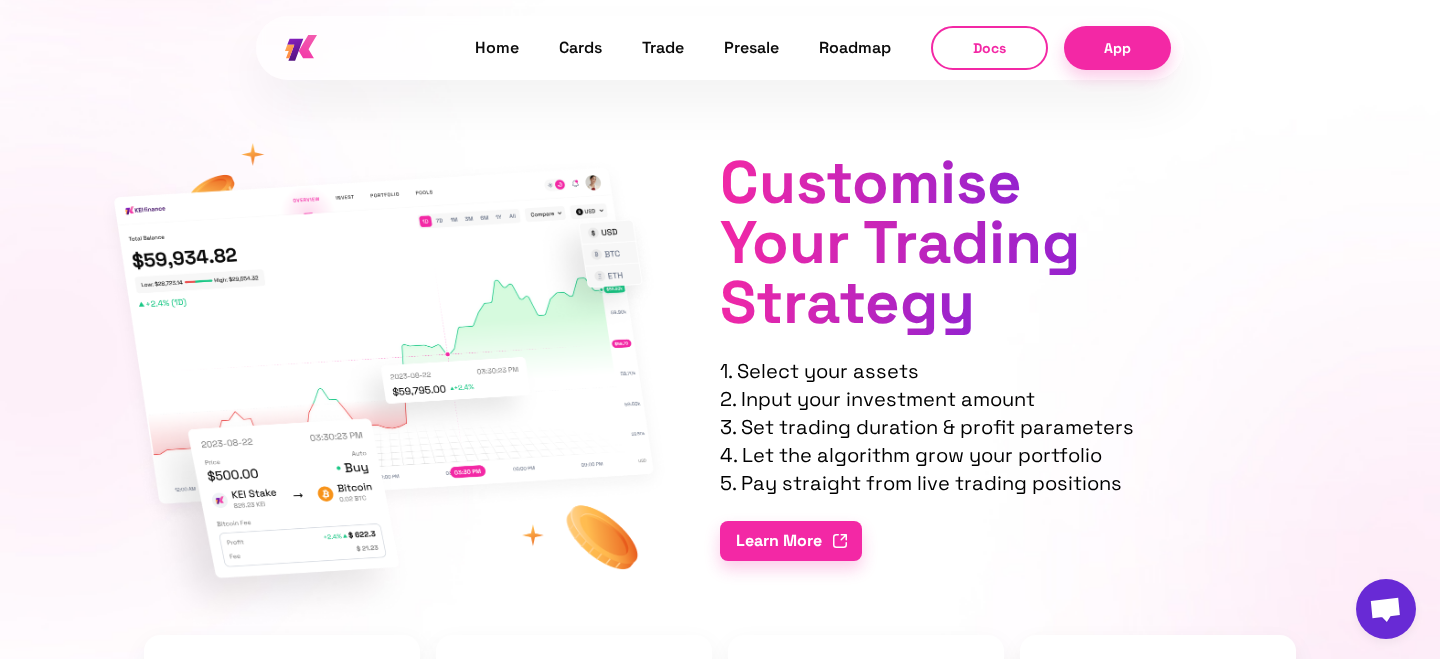 click on "Customise Your Trading Strategy 1. Select your assets 2. Input your investment amount 3. Set trading duration & profit parameters 4. Let the algorithm grow your portfolio 5. Pay straight from live trading positions Learn More" at bounding box center [1008, 364] 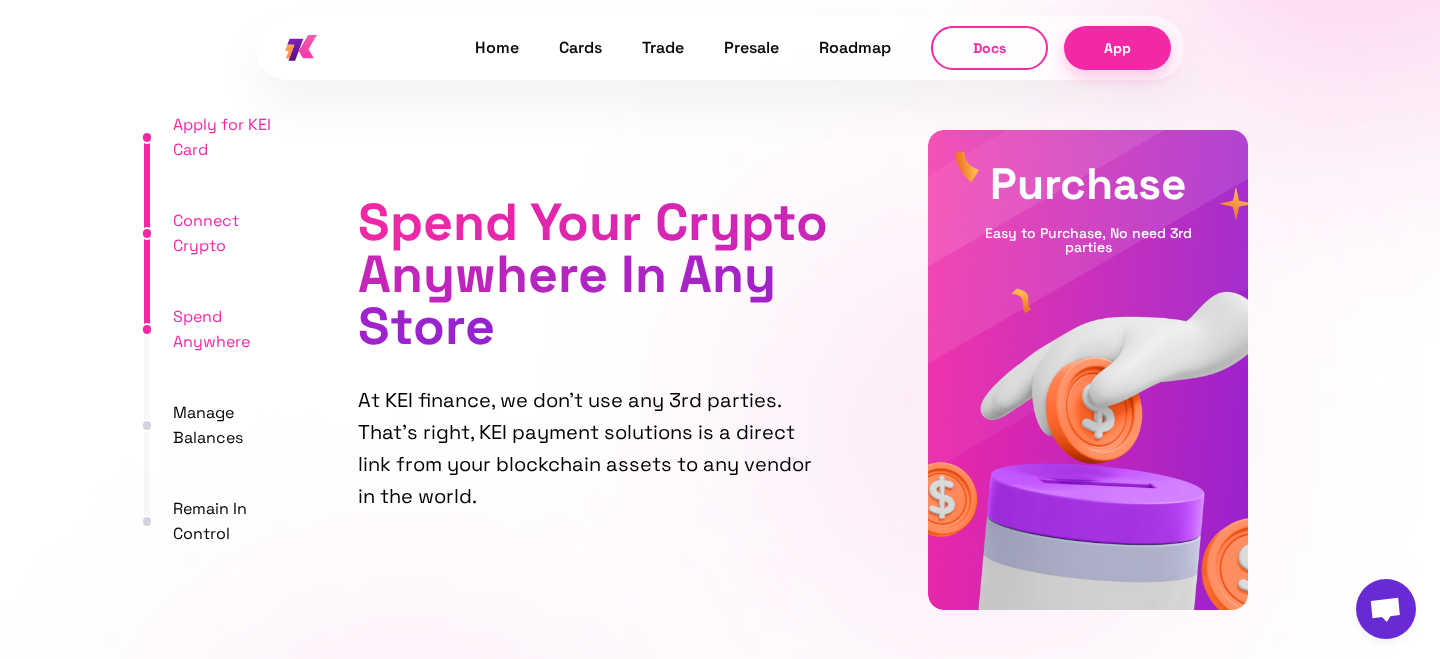scroll, scrollTop: 4938, scrollLeft: 0, axis: vertical 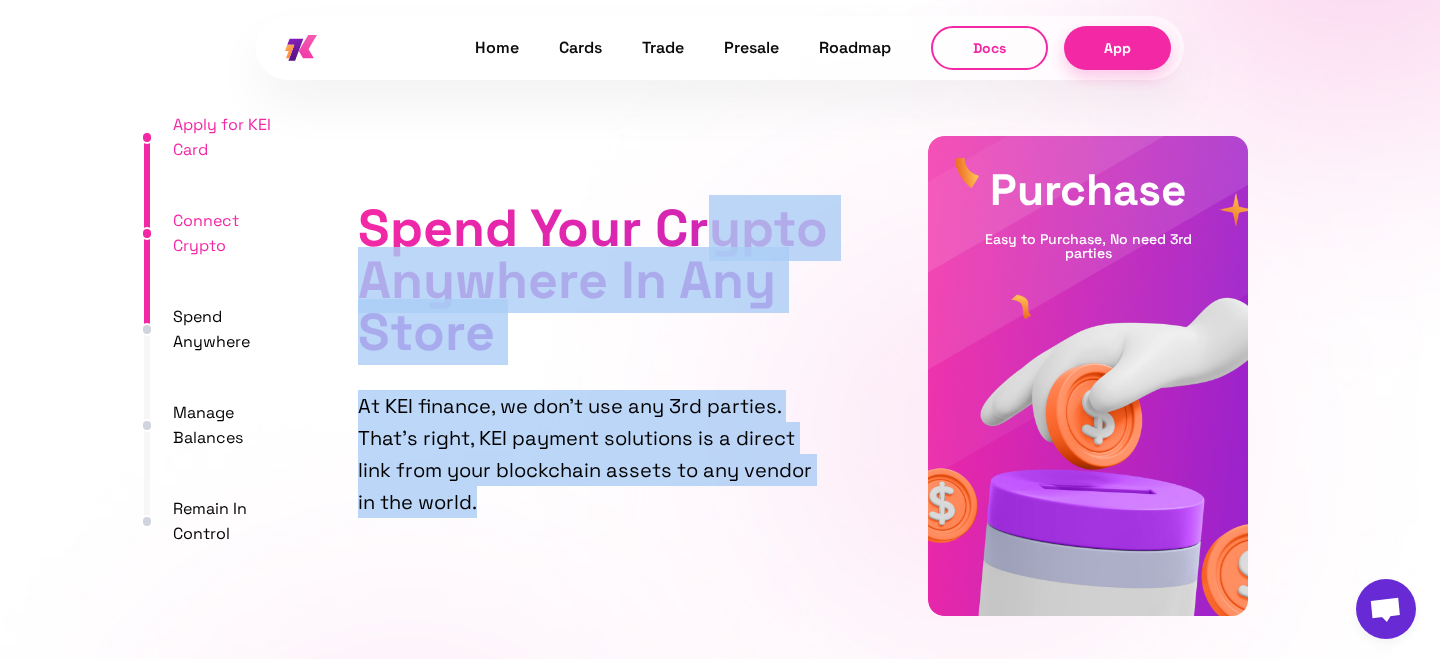 drag, startPoint x: 716, startPoint y: 534, endPoint x: 719, endPoint y: 225, distance: 309.01456 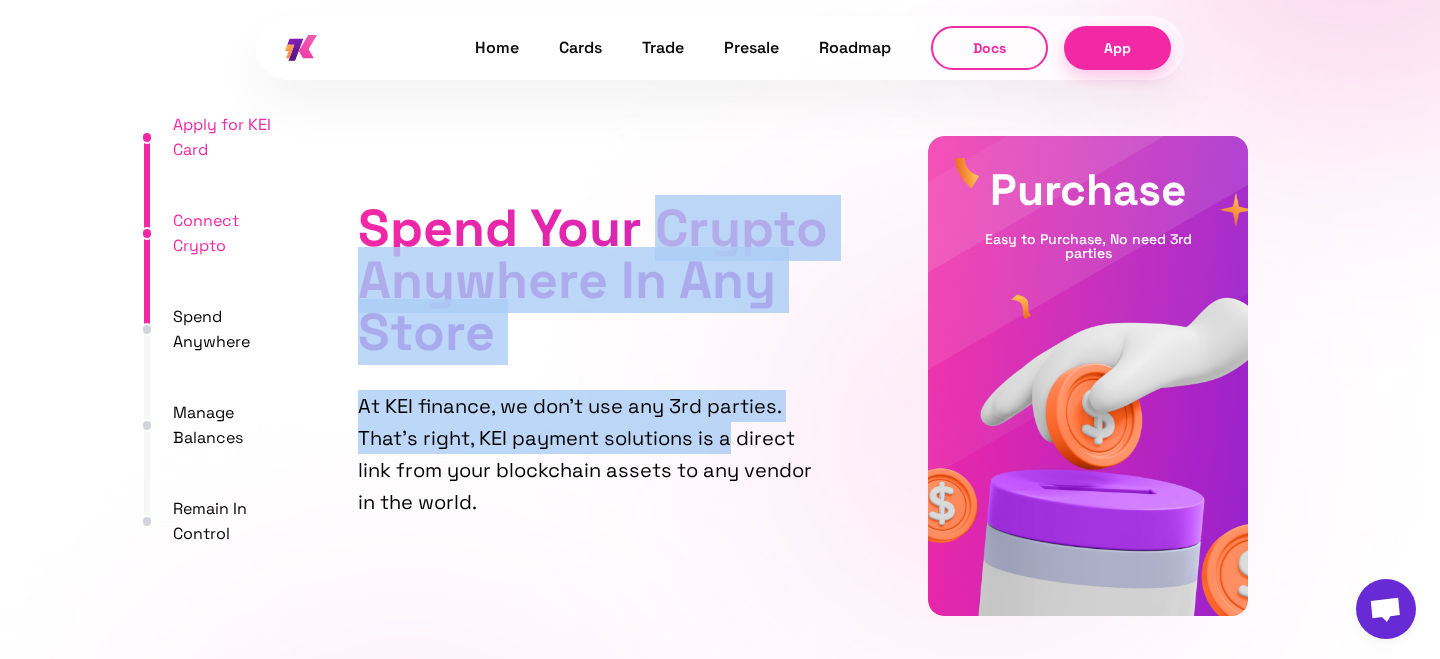drag, startPoint x: 719, startPoint y: 225, endPoint x: 722, endPoint y: 455, distance: 230.01956 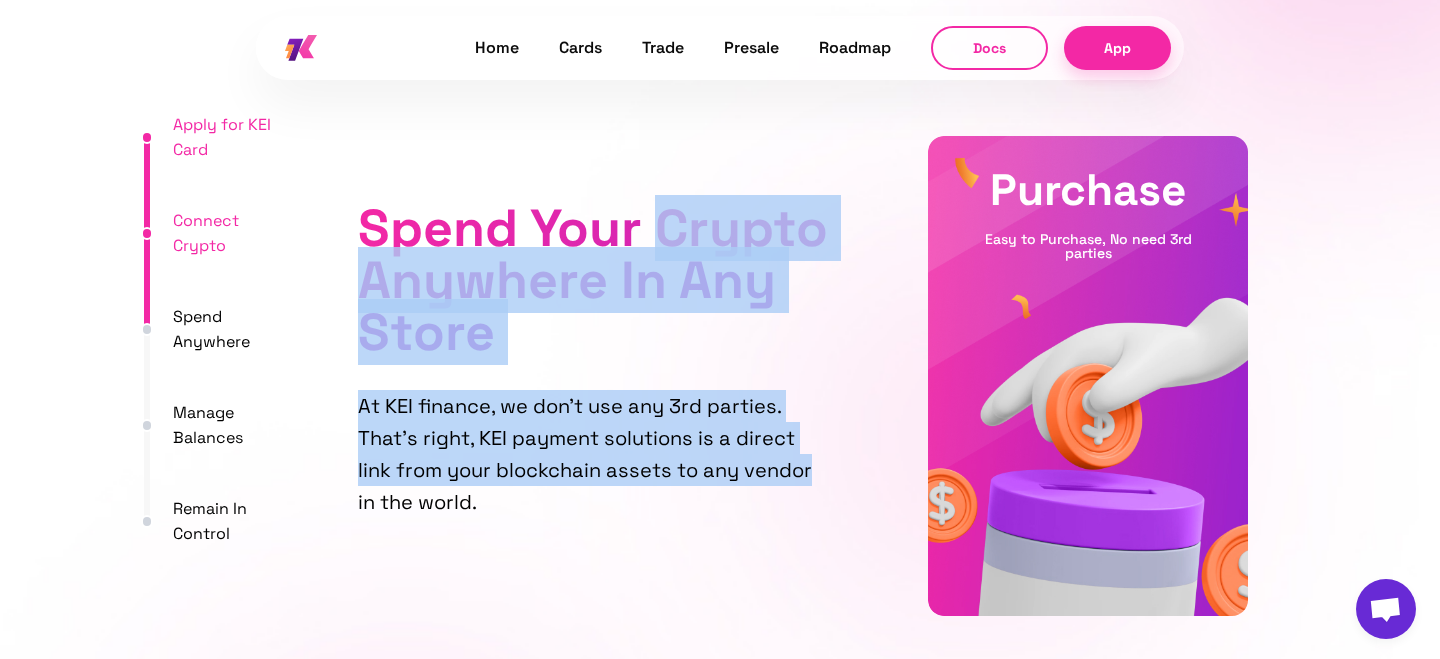 click on "At KEI finance, we don't use any 3rd parties. That's right, KEI payment solutions is a direct link from your blockchain assets to any vendor in the world." at bounding box center (595, 454) 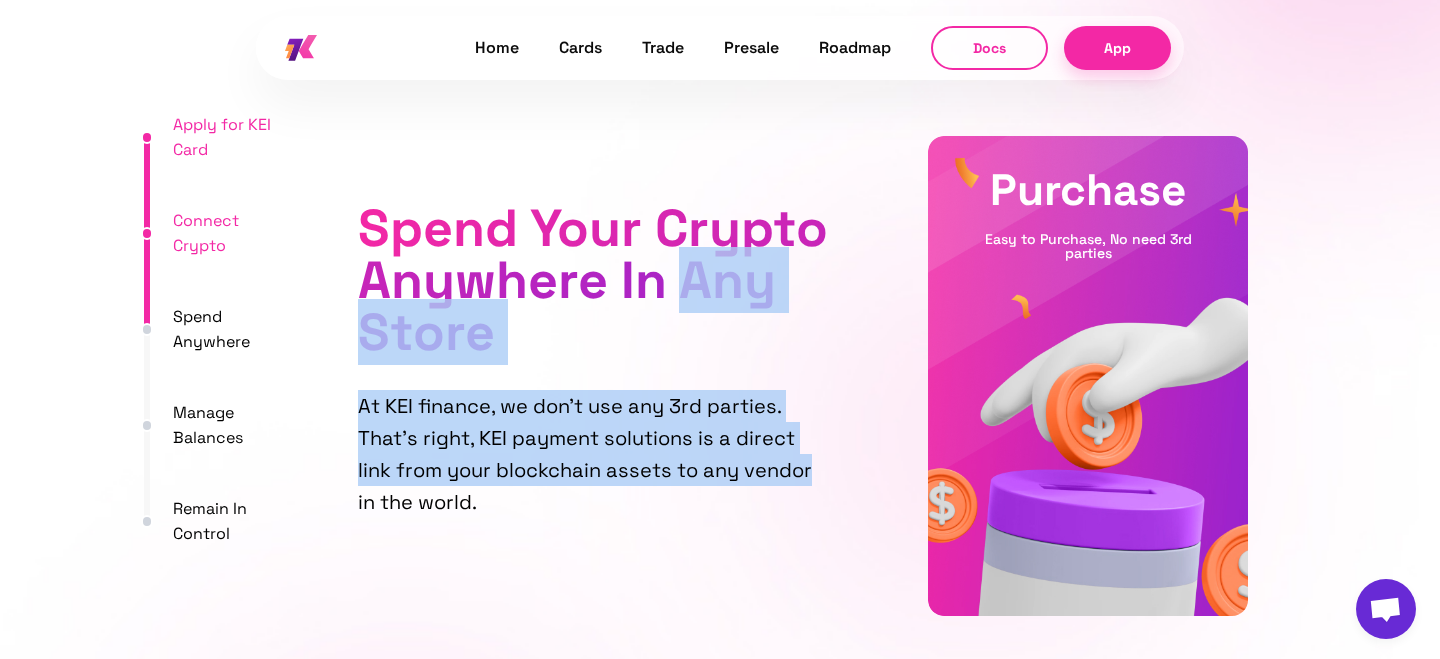 drag, startPoint x: 722, startPoint y: 455, endPoint x: 722, endPoint y: 273, distance: 182 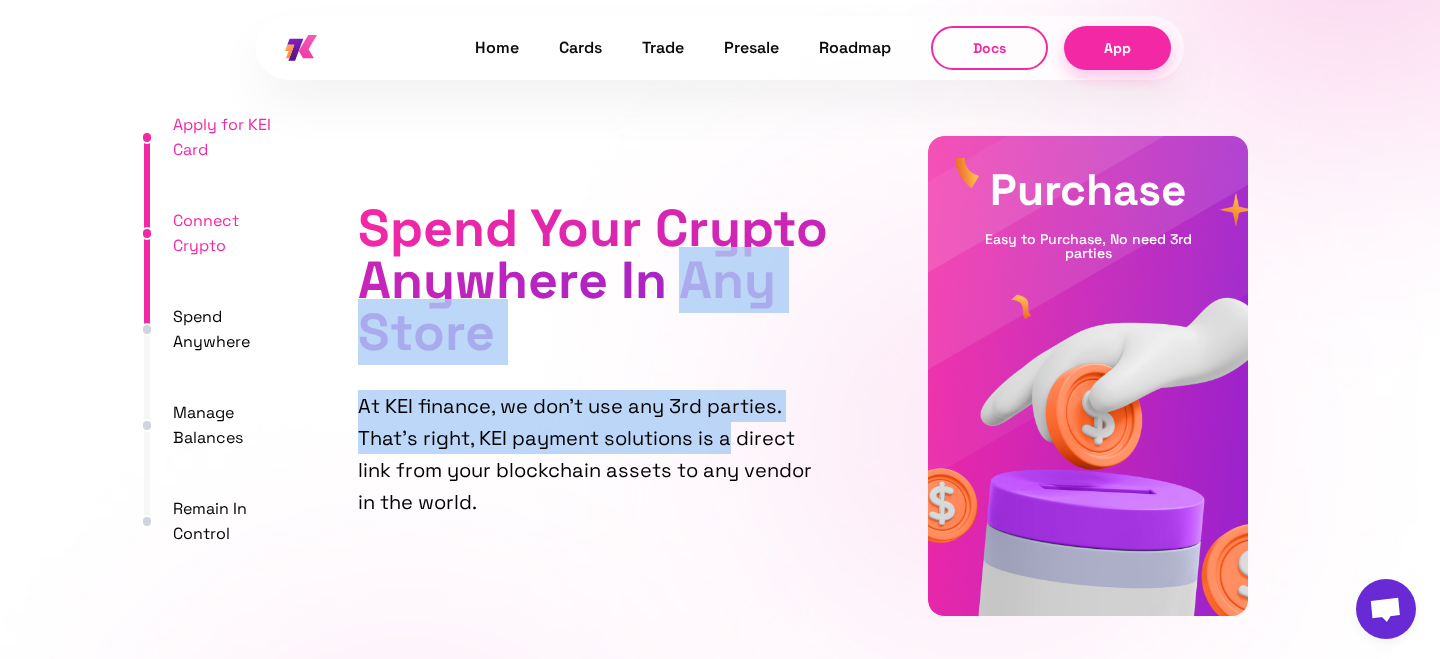 drag, startPoint x: 722, startPoint y: 273, endPoint x: 722, endPoint y: 463, distance: 190 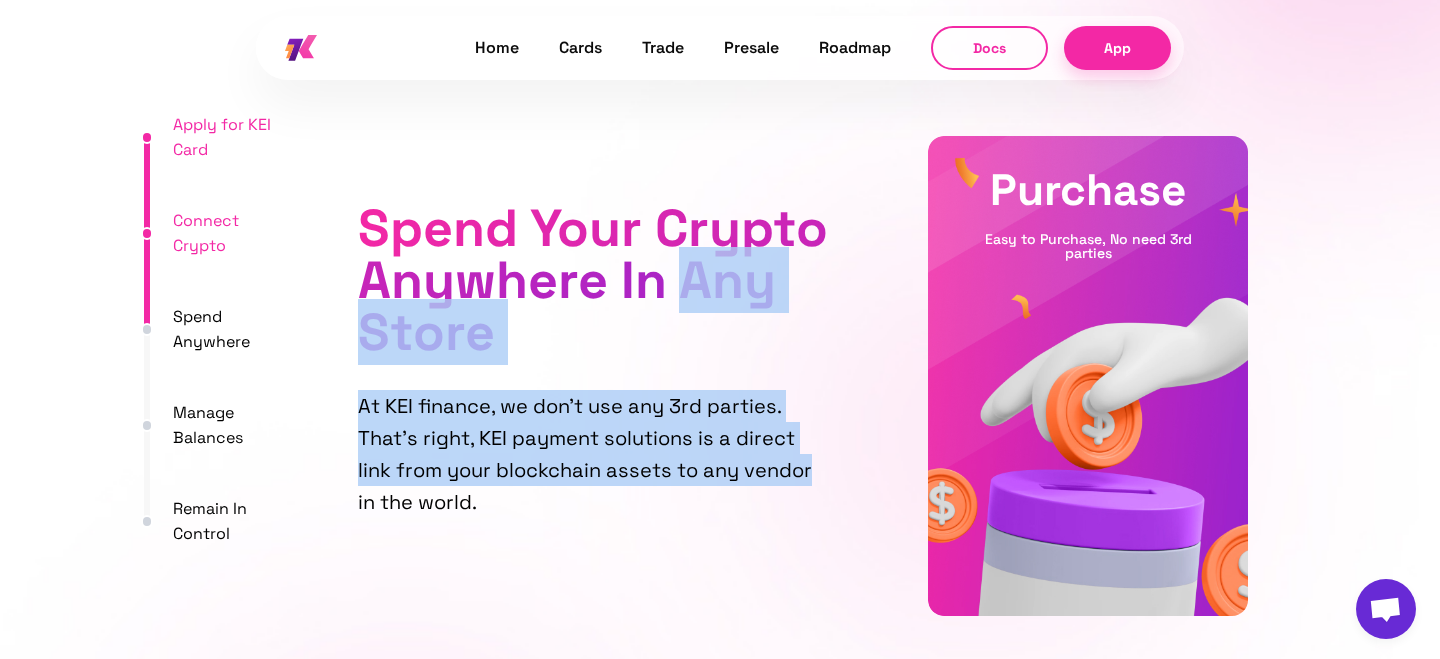 click on "At KEI finance, we don't use any 3rd parties. That's right, KEI payment solutions is a direct link from your blockchain assets to any vendor in the world." at bounding box center [595, 454] 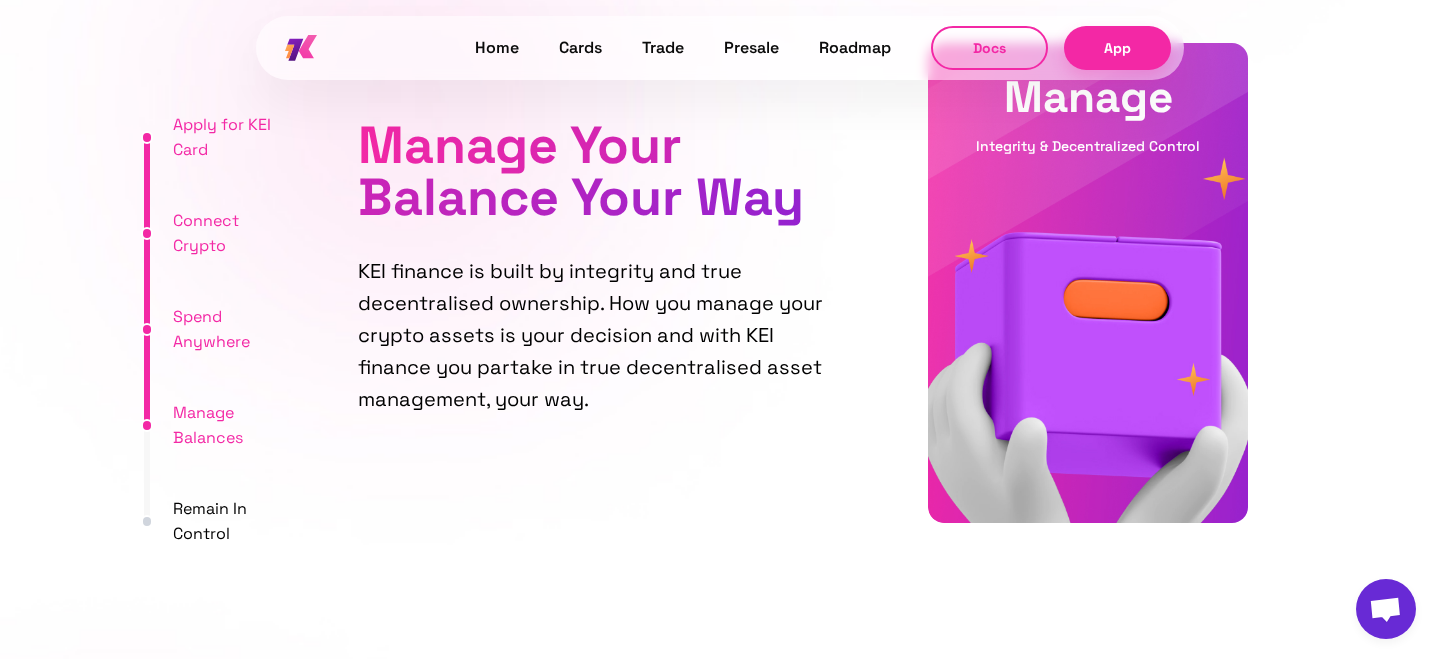 scroll, scrollTop: 5650, scrollLeft: 0, axis: vertical 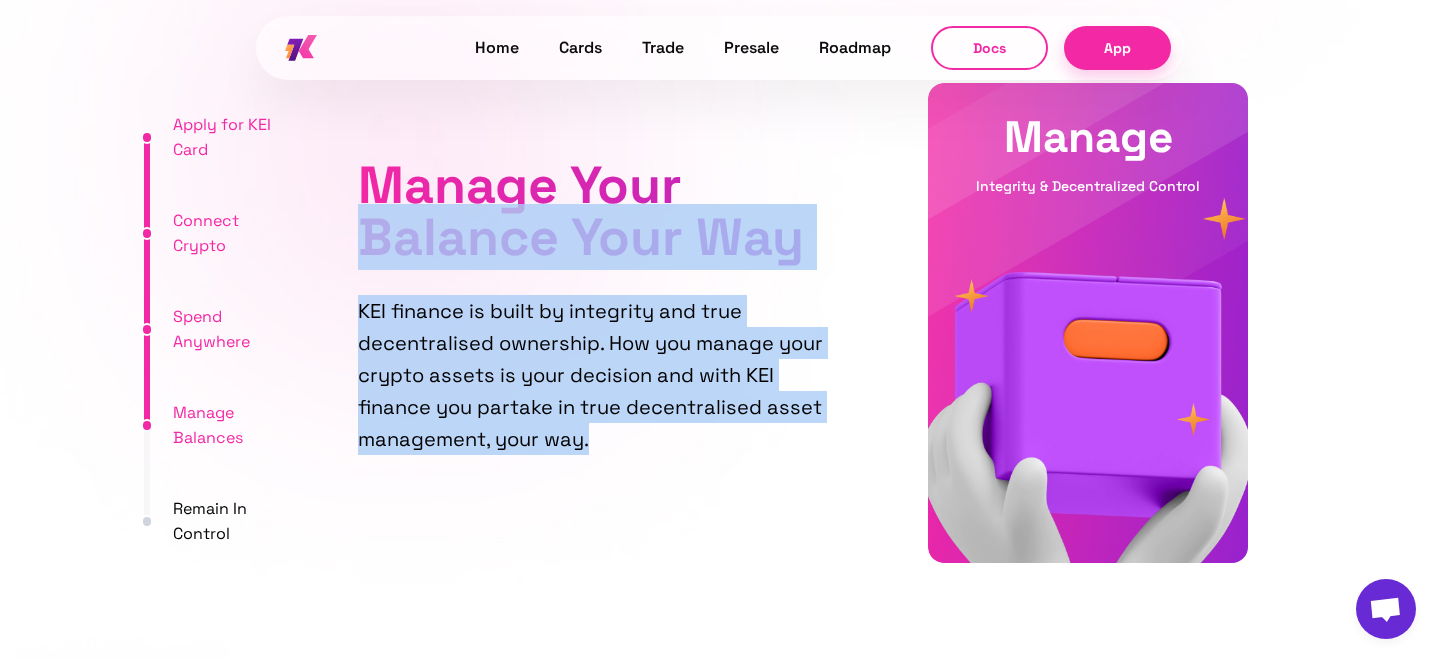 drag, startPoint x: 726, startPoint y: 429, endPoint x: 724, endPoint y: 189, distance: 240.00833 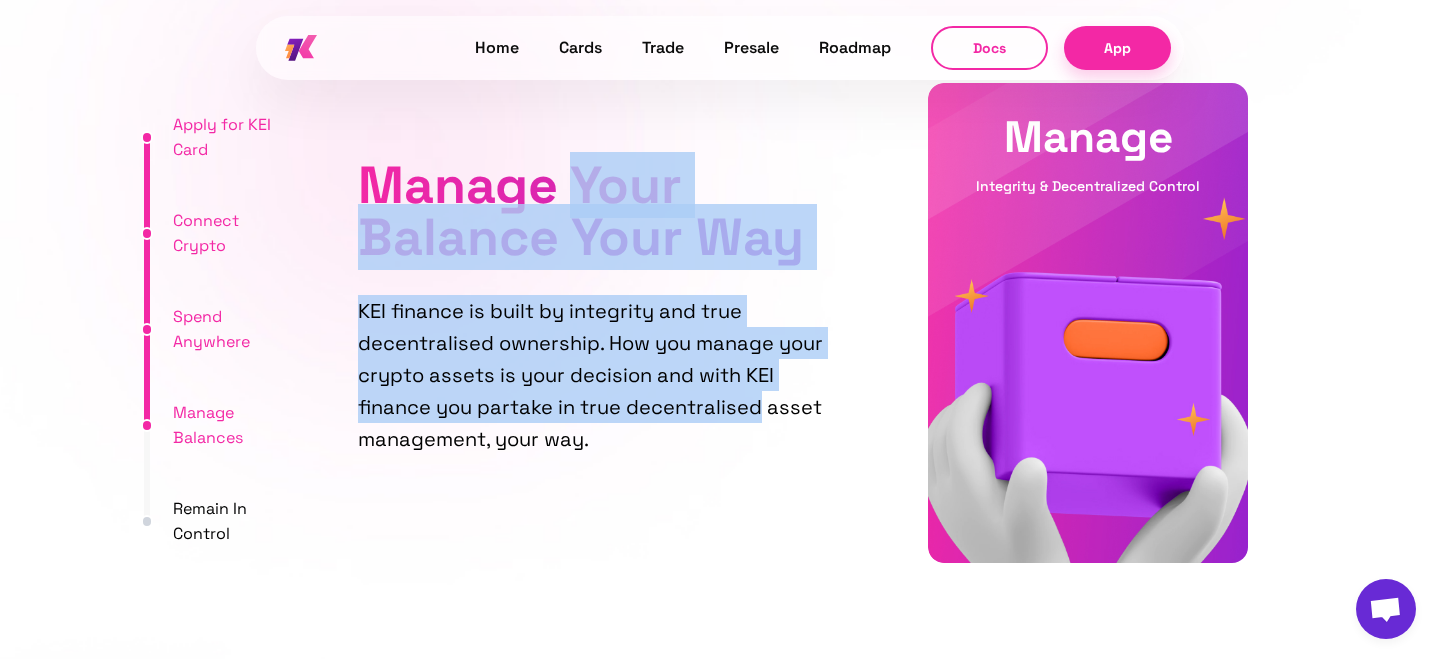 drag, startPoint x: 724, startPoint y: 189, endPoint x: 722, endPoint y: 432, distance: 243.00822 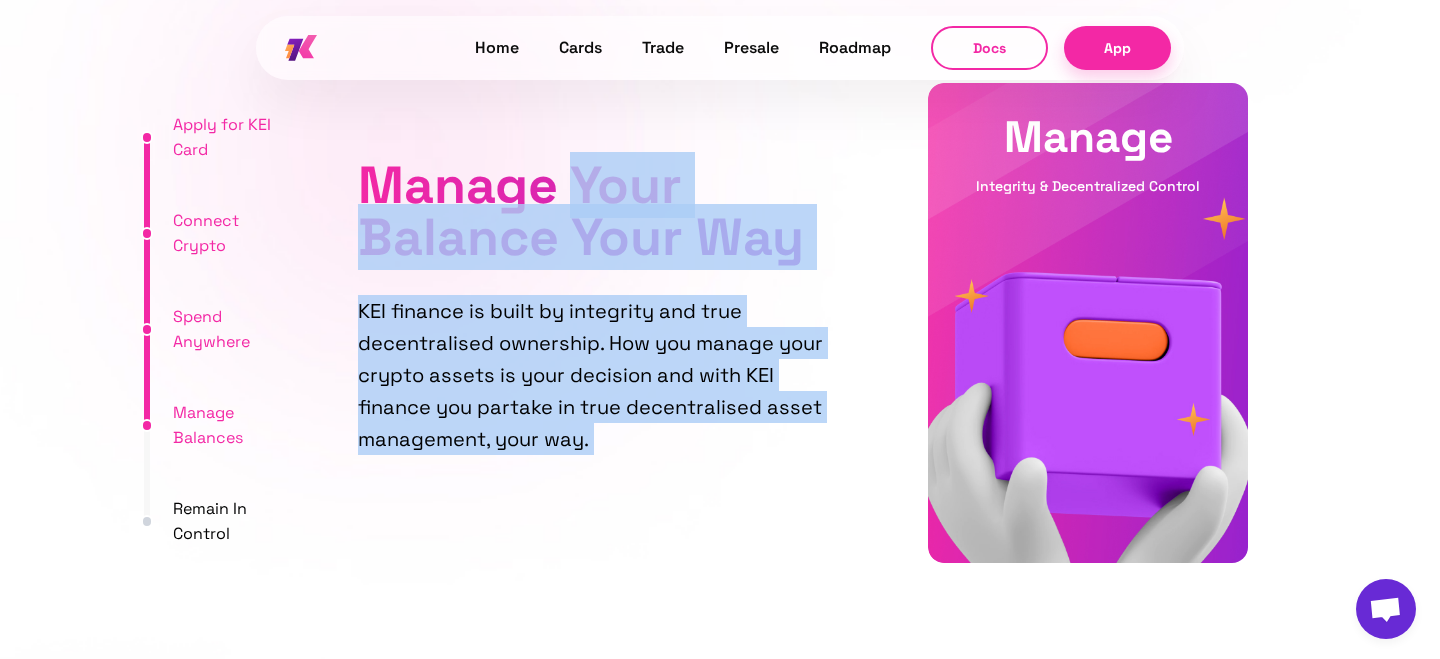 click on "KEI finance is built by integrity and true decentralised ownership. How you manage your crypto assets is your decision and with KEI finance you partake in true decentralised asset management, your way." at bounding box center [595, 375] 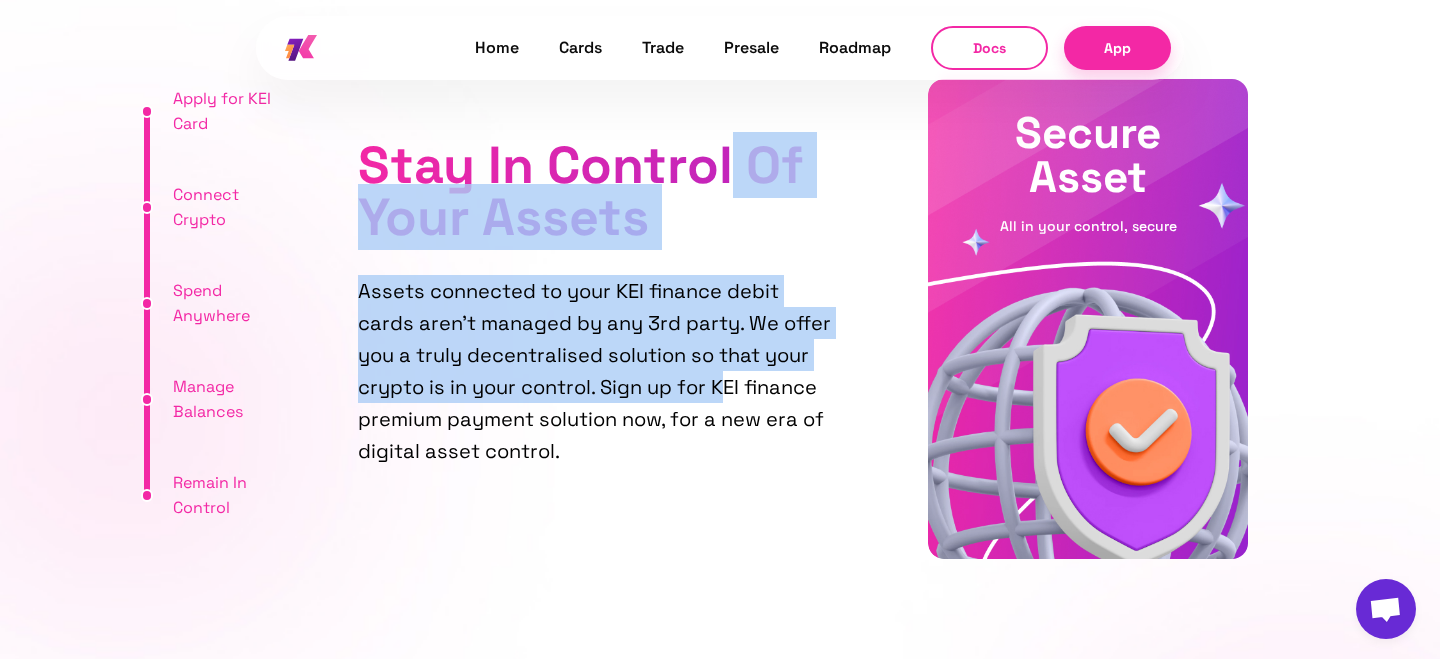 drag, startPoint x: 729, startPoint y: 390, endPoint x: 729, endPoint y: 151, distance: 239 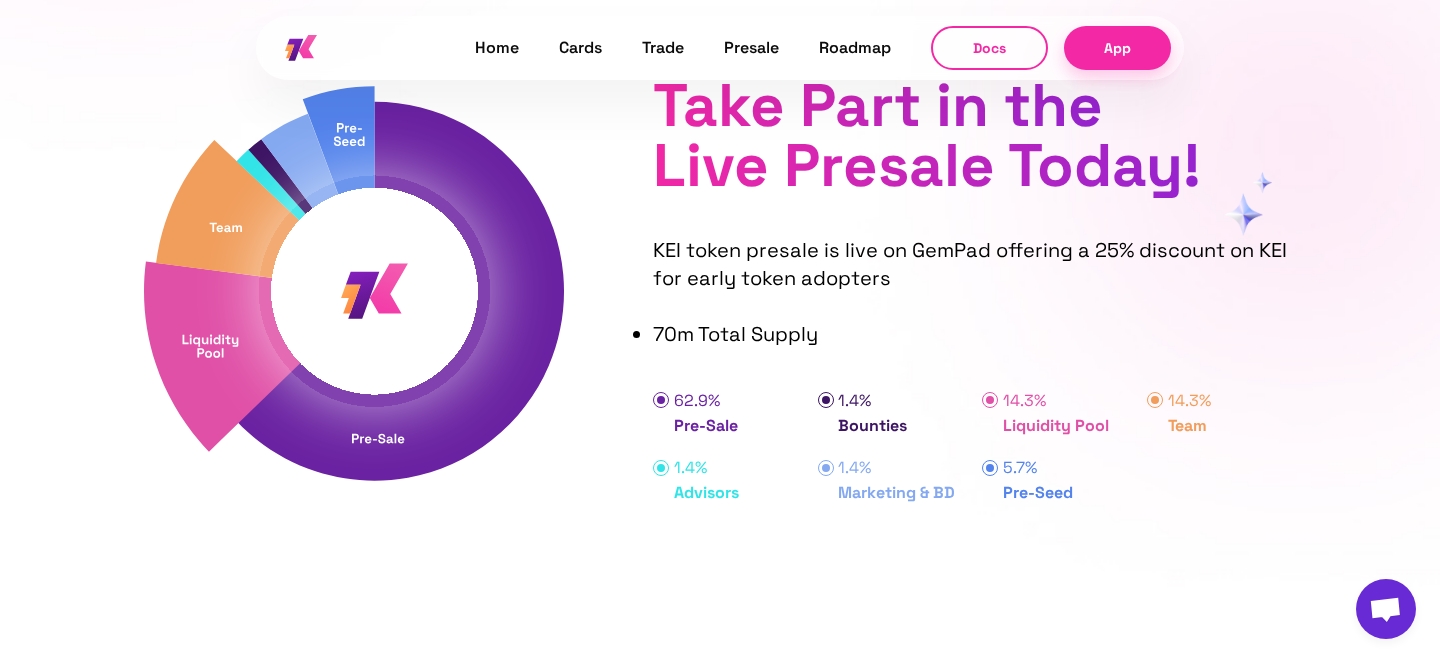 scroll, scrollTop: 6940, scrollLeft: 0, axis: vertical 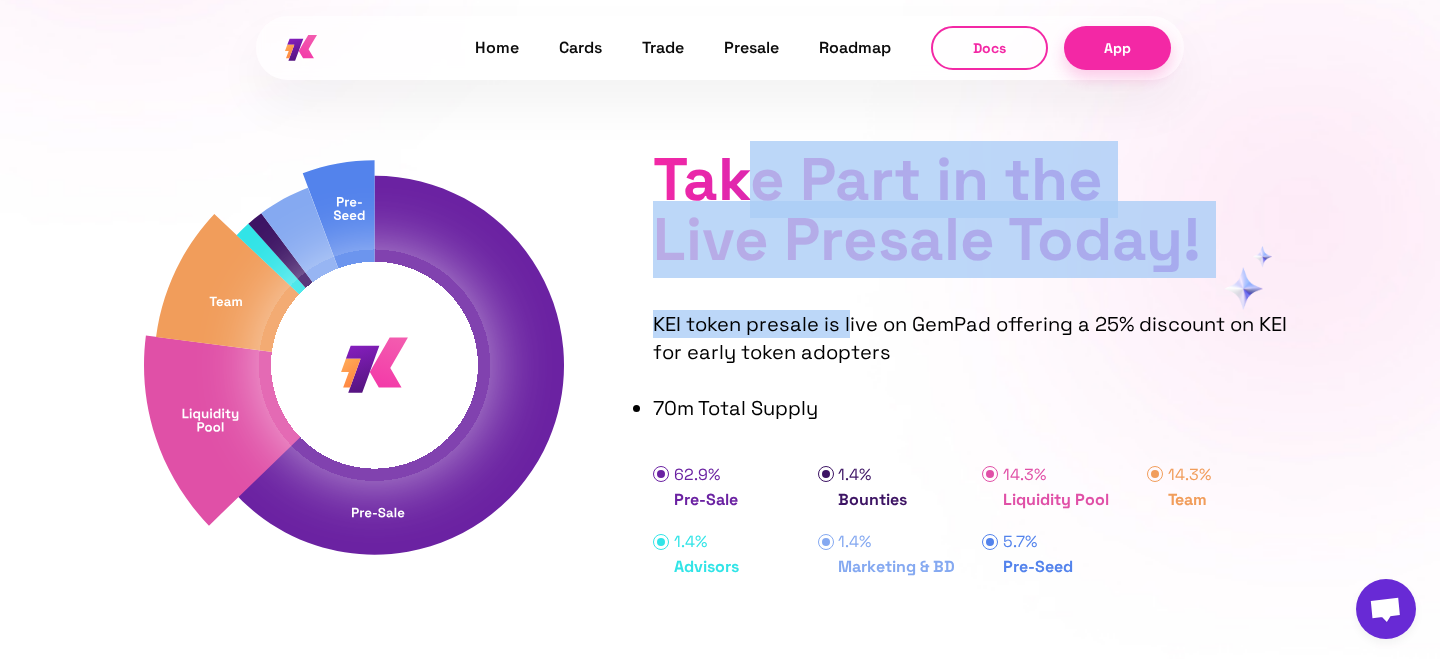 drag, startPoint x: 735, startPoint y: 166, endPoint x: 864, endPoint y: 345, distance: 220.63998 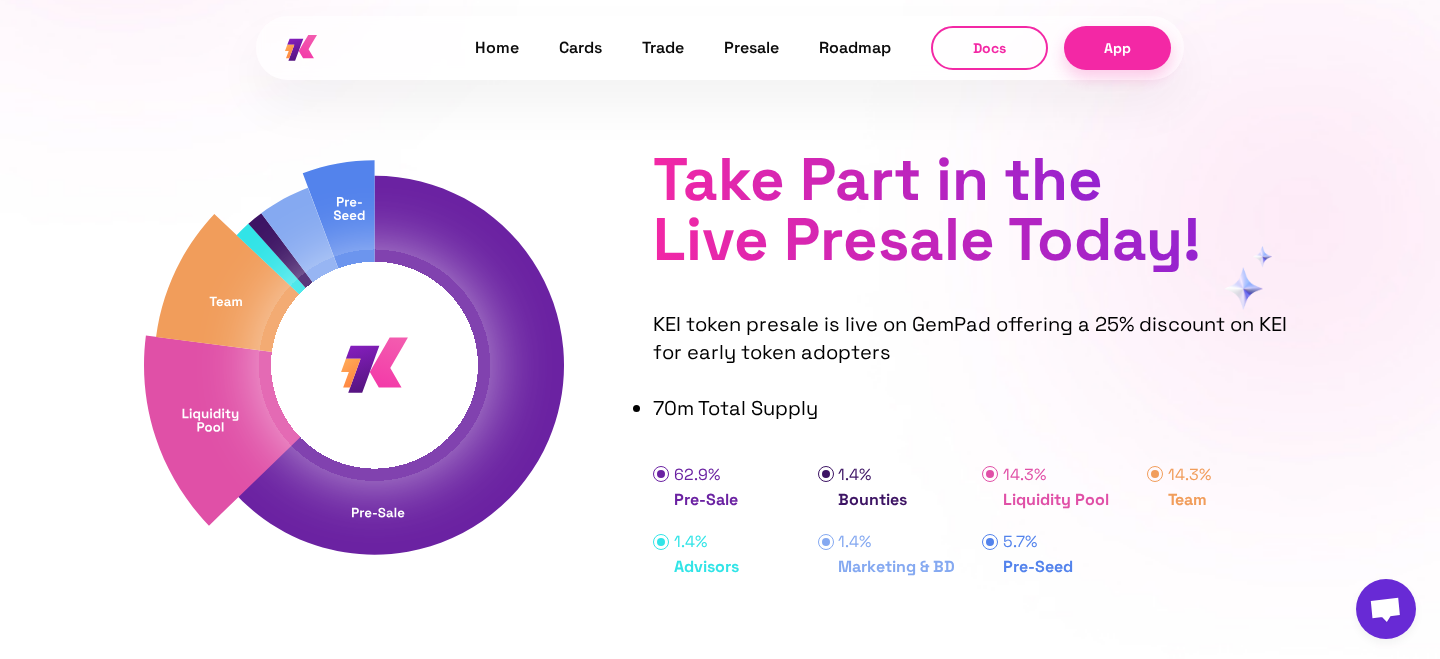 click on "KEI token presale is live on GemPad offering a 25% discount on KEI for early token adopters 70m Total Supply" at bounding box center (974, 366) 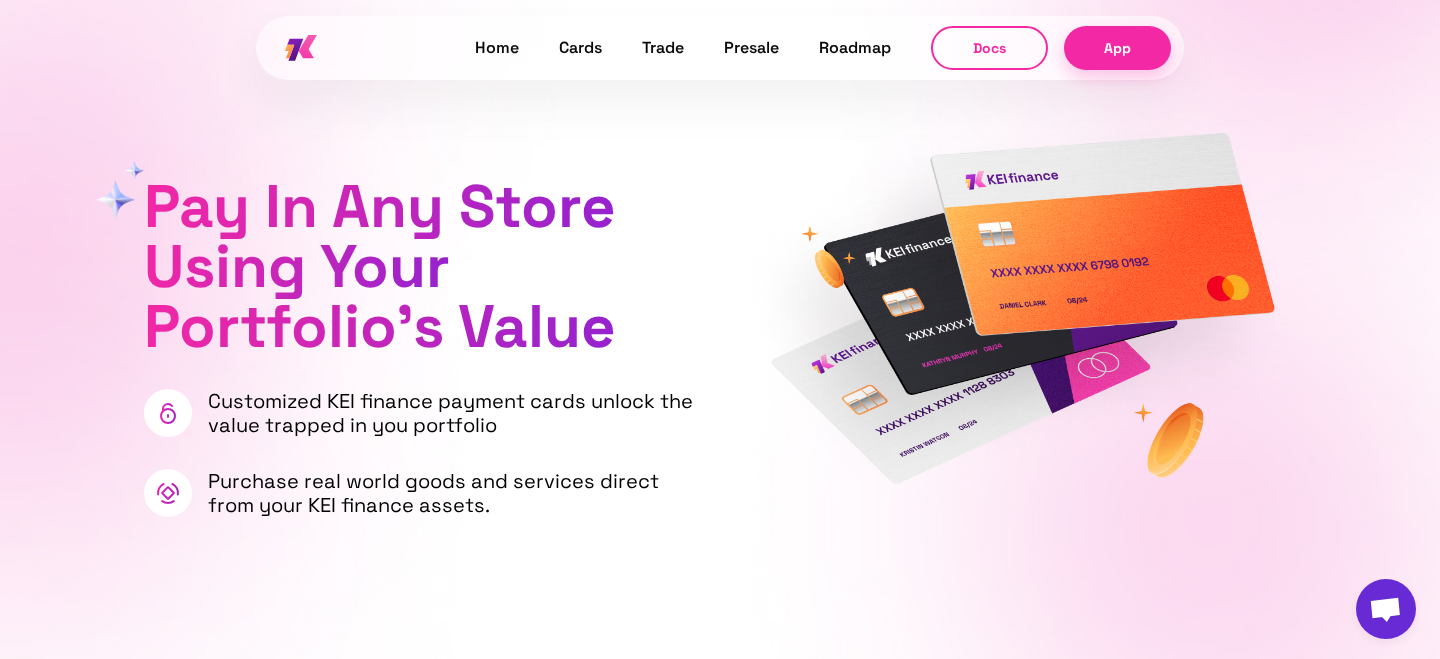 scroll, scrollTop: 0, scrollLeft: 0, axis: both 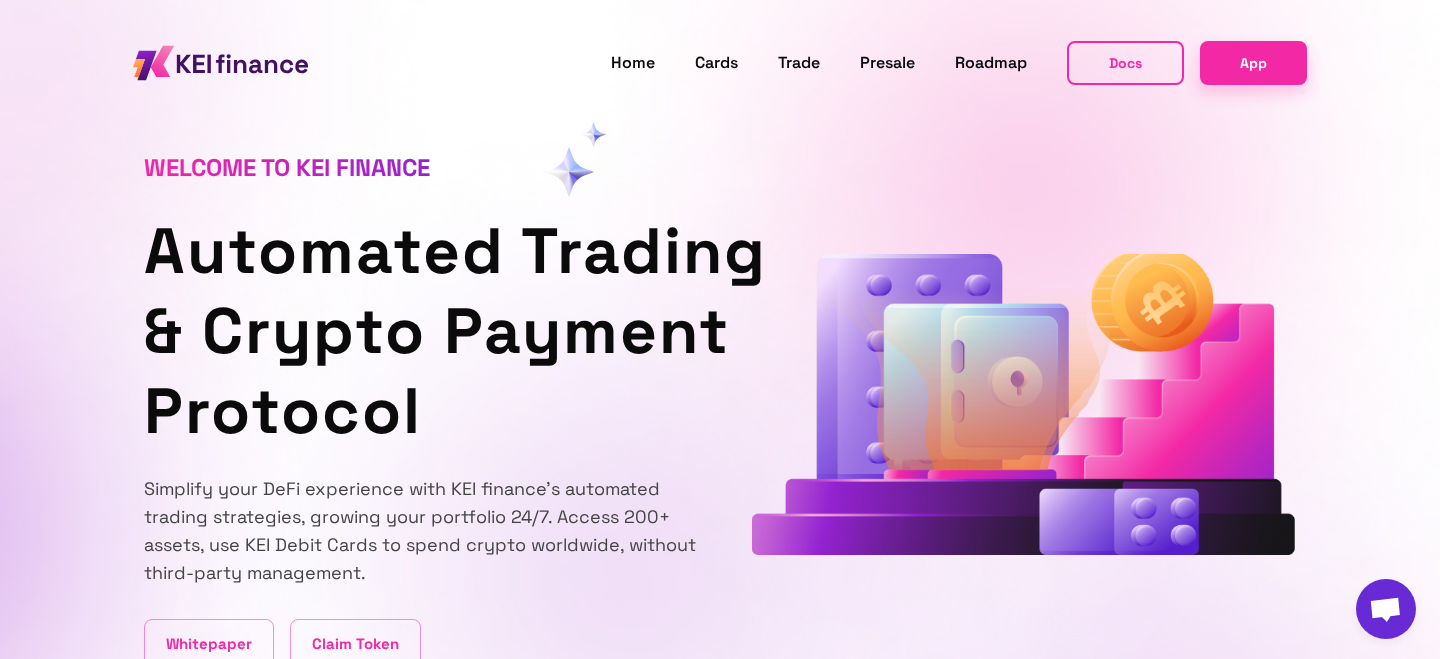click on "Docs" at bounding box center [1125, 63] 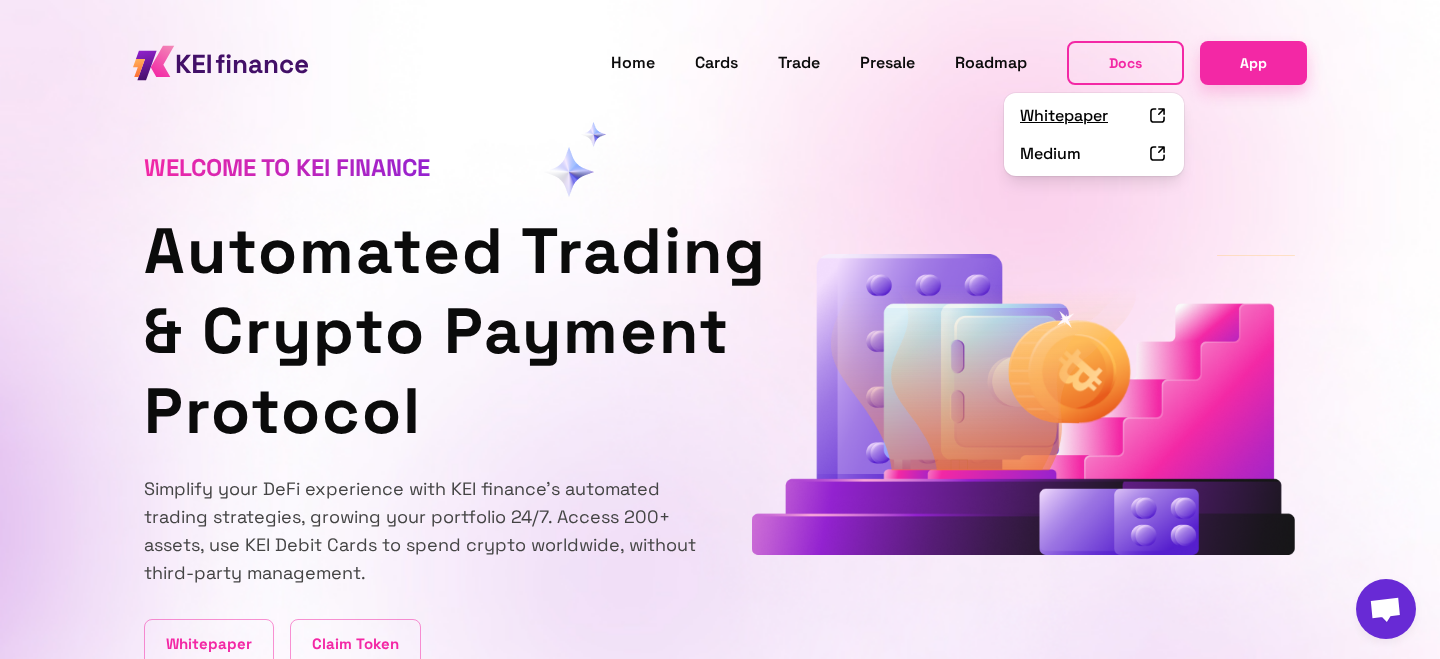 click on "Whitepaper" at bounding box center (1094, 116) 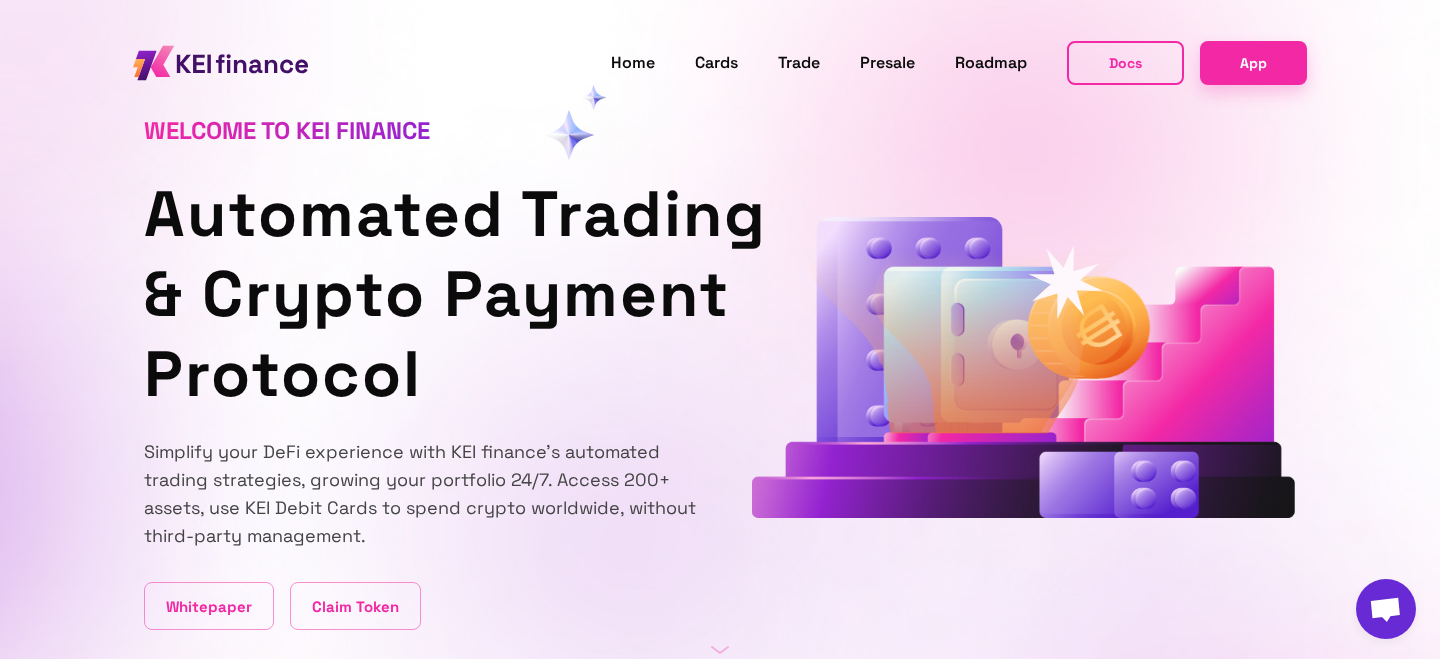 scroll, scrollTop: 0, scrollLeft: 0, axis: both 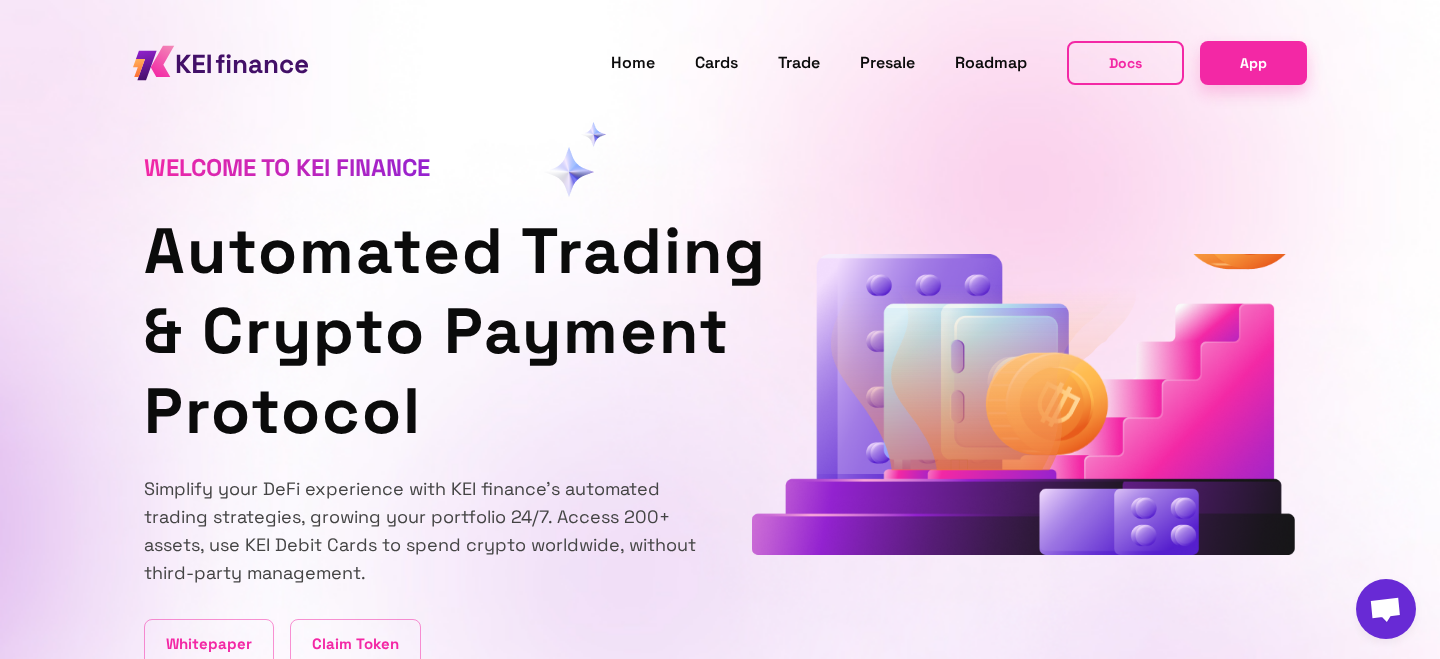 click on "Docs" at bounding box center (1125, 63) 